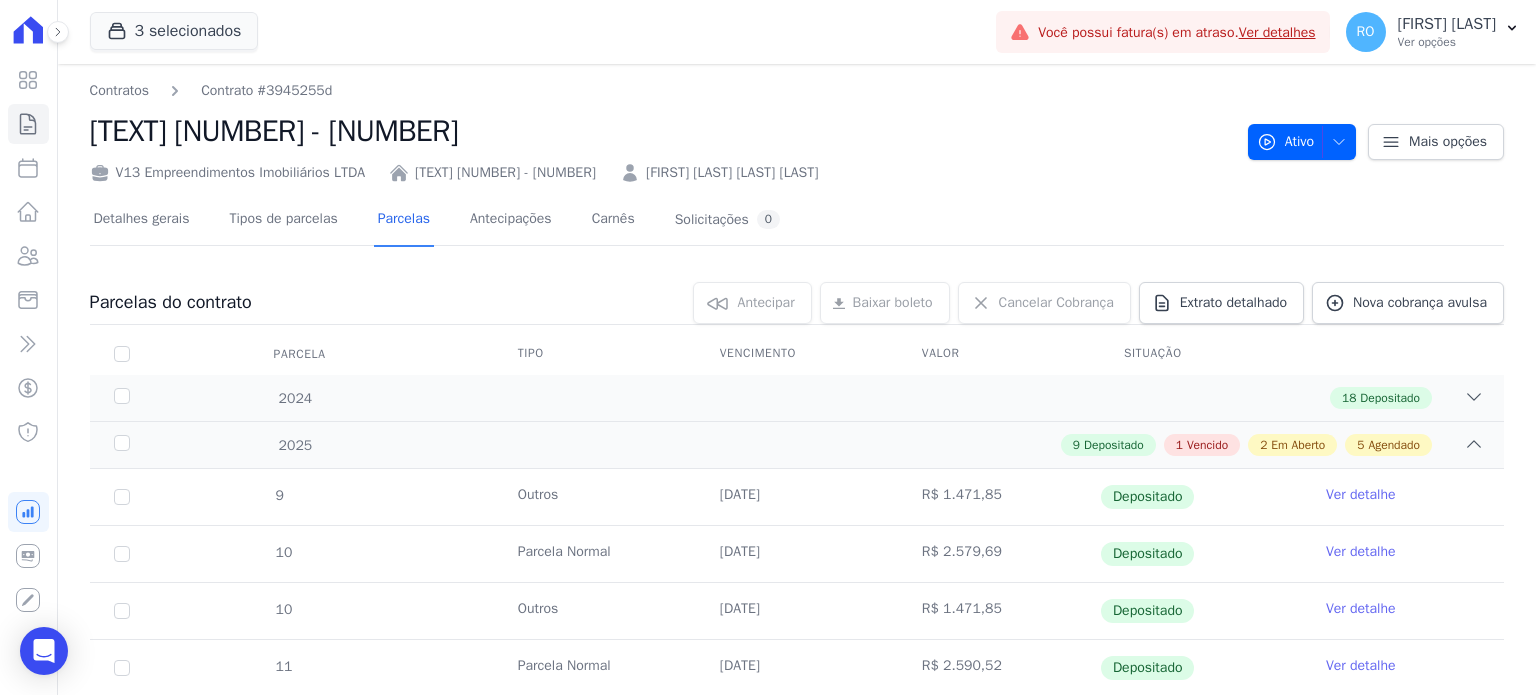 scroll, scrollTop: 0, scrollLeft: 0, axis: both 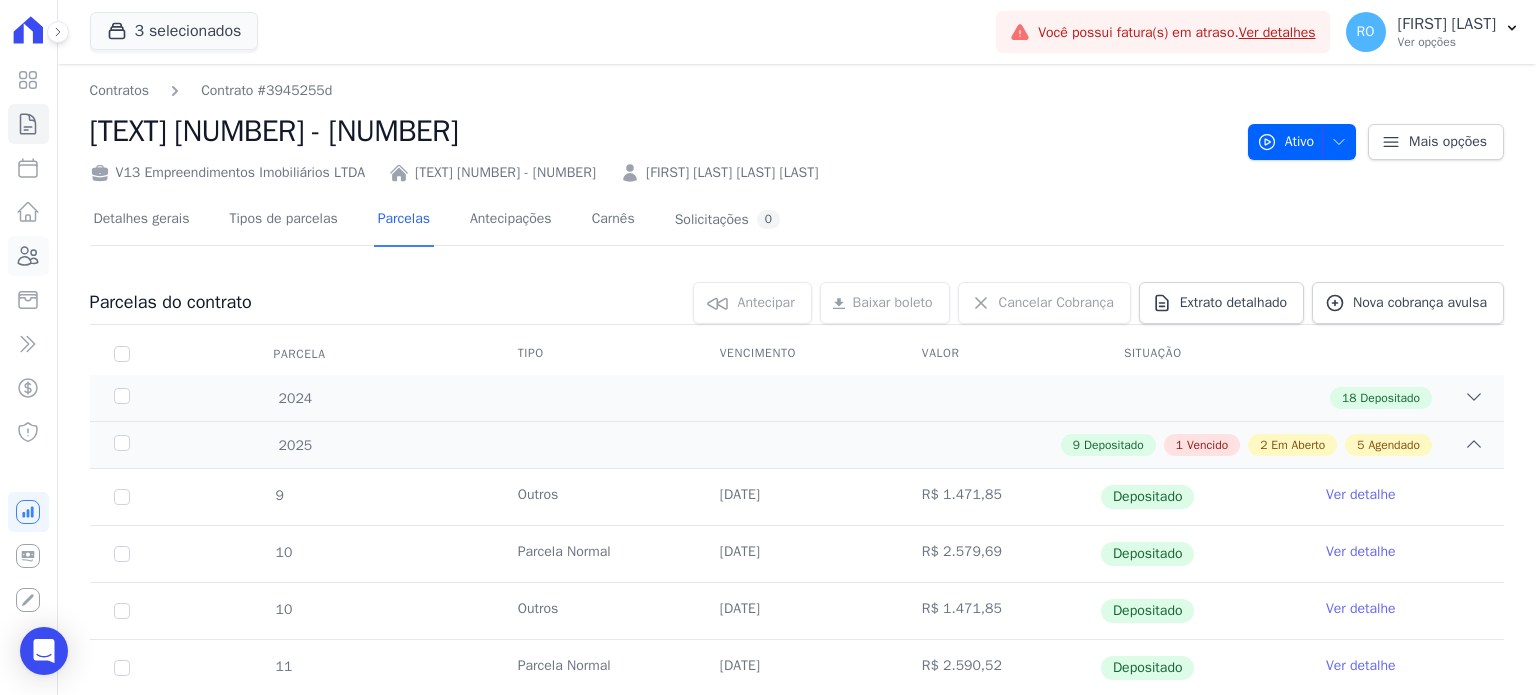 click at bounding box center [28, 256] 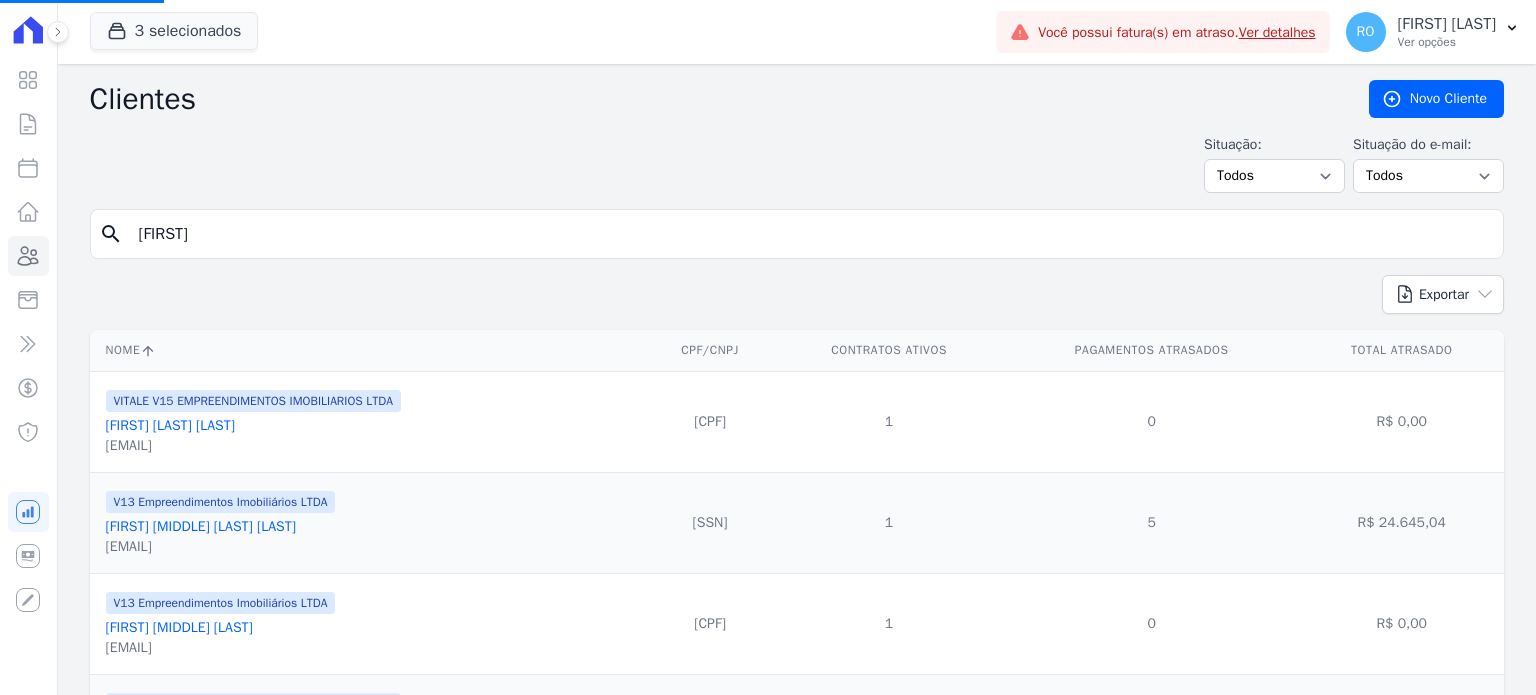 click on "[FIRST]" at bounding box center (811, 234) 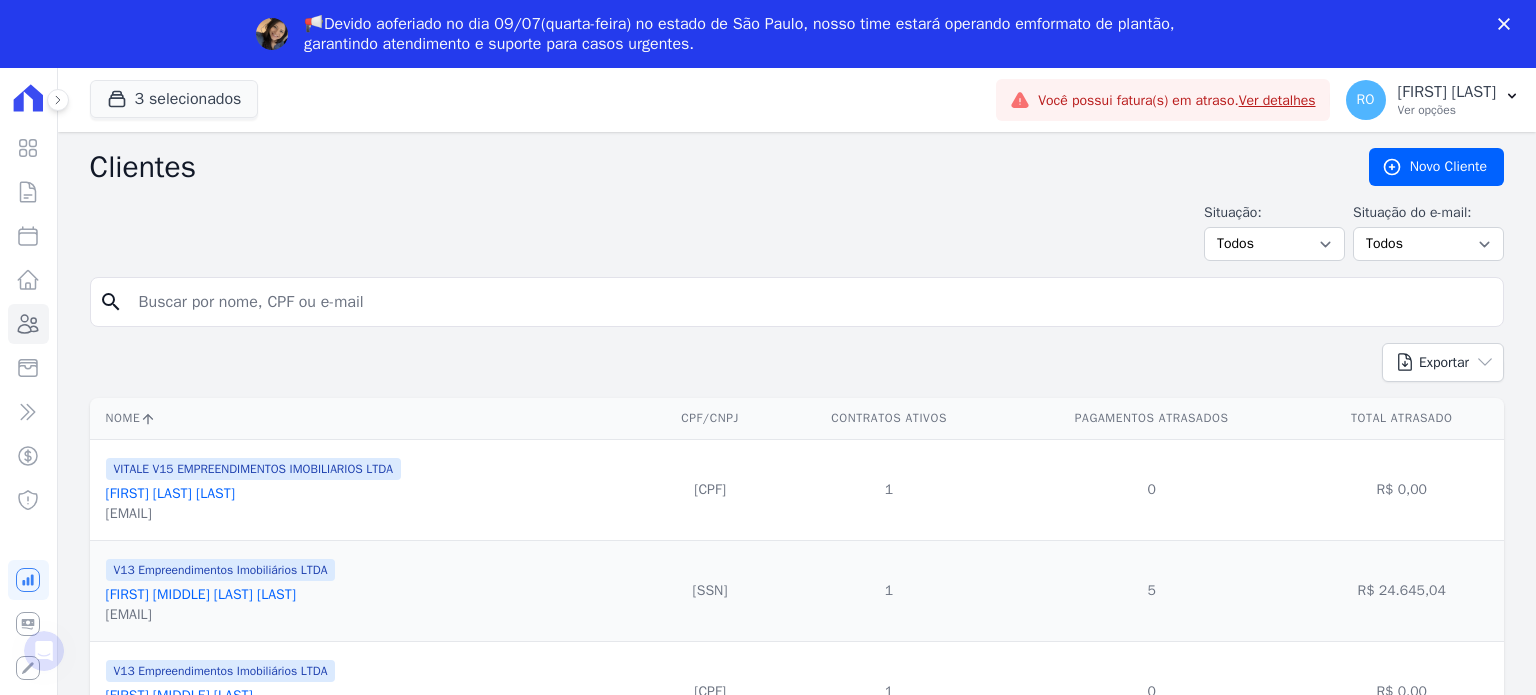 scroll, scrollTop: 0, scrollLeft: 0, axis: both 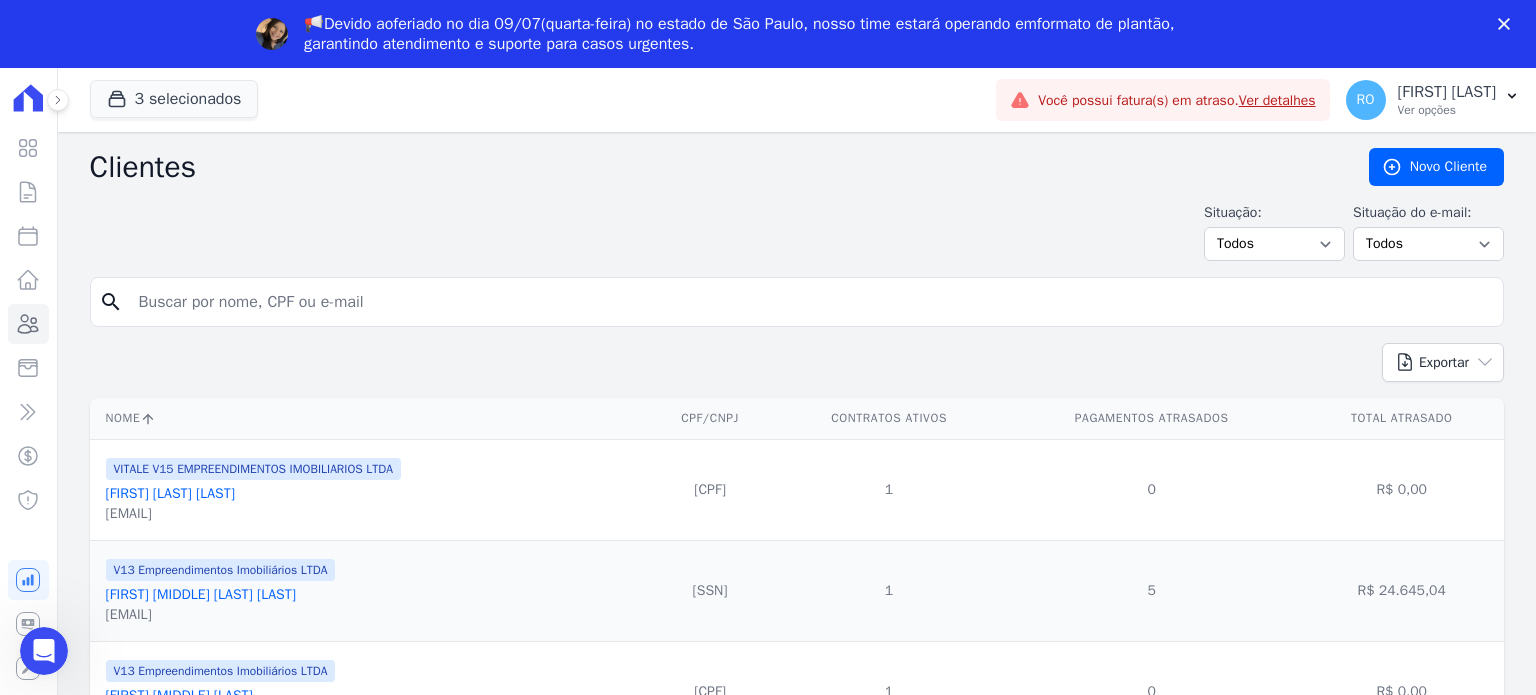 click at bounding box center (811, 302) 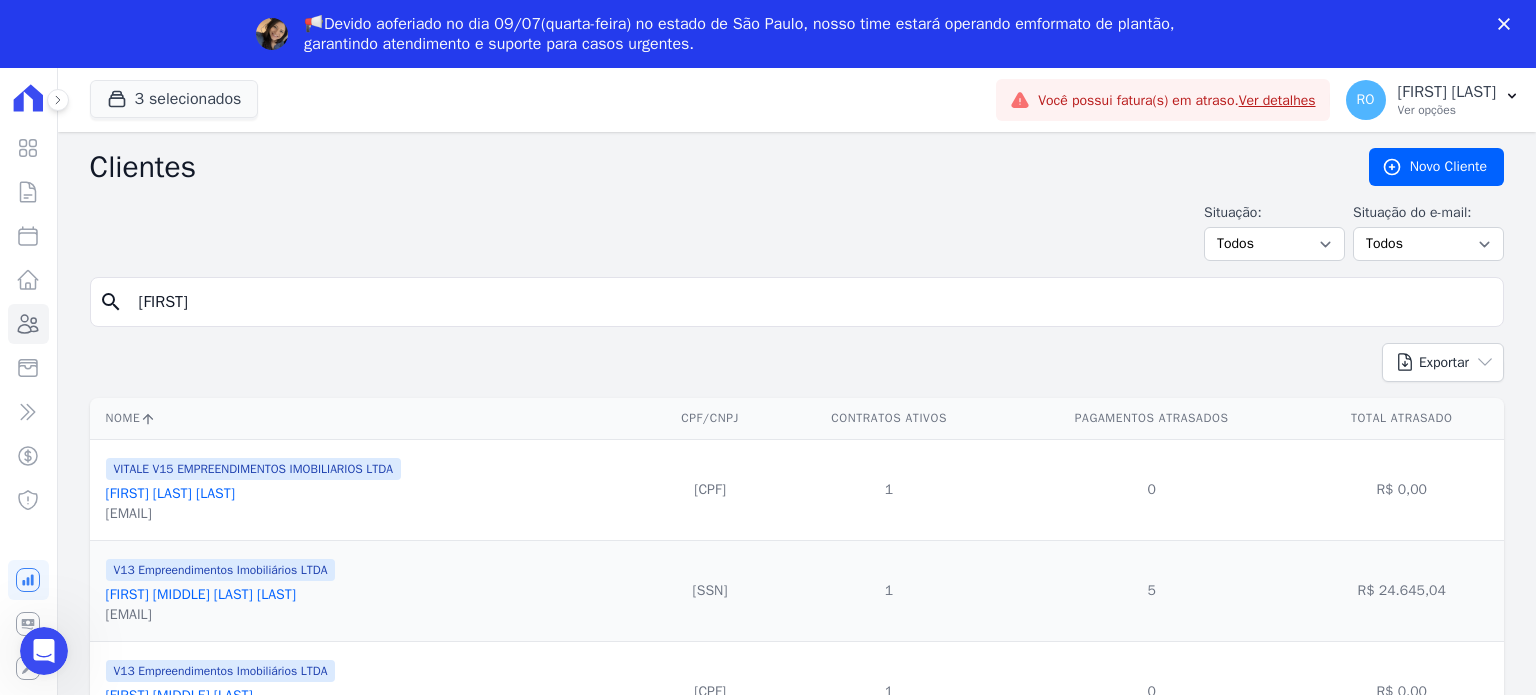 type on "[FIRST]" 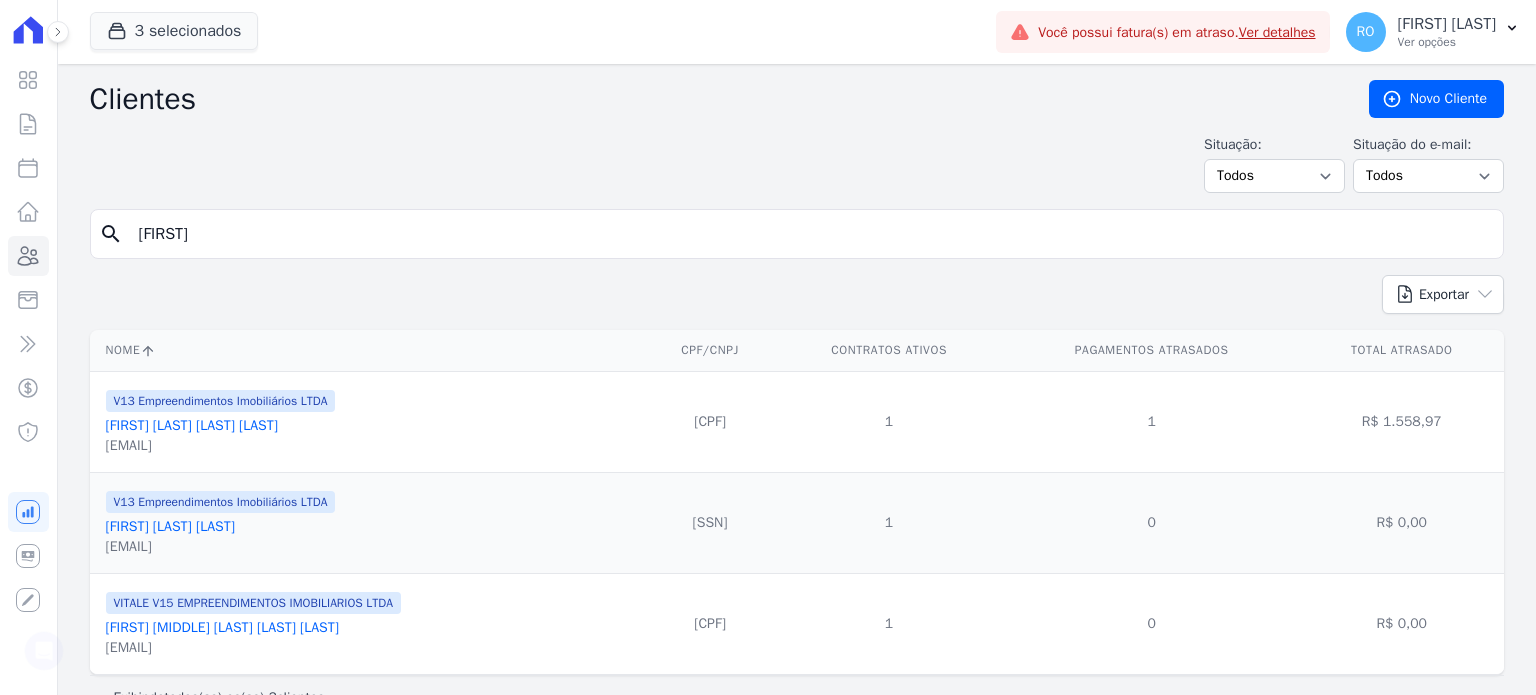 scroll, scrollTop: 0, scrollLeft: 0, axis: both 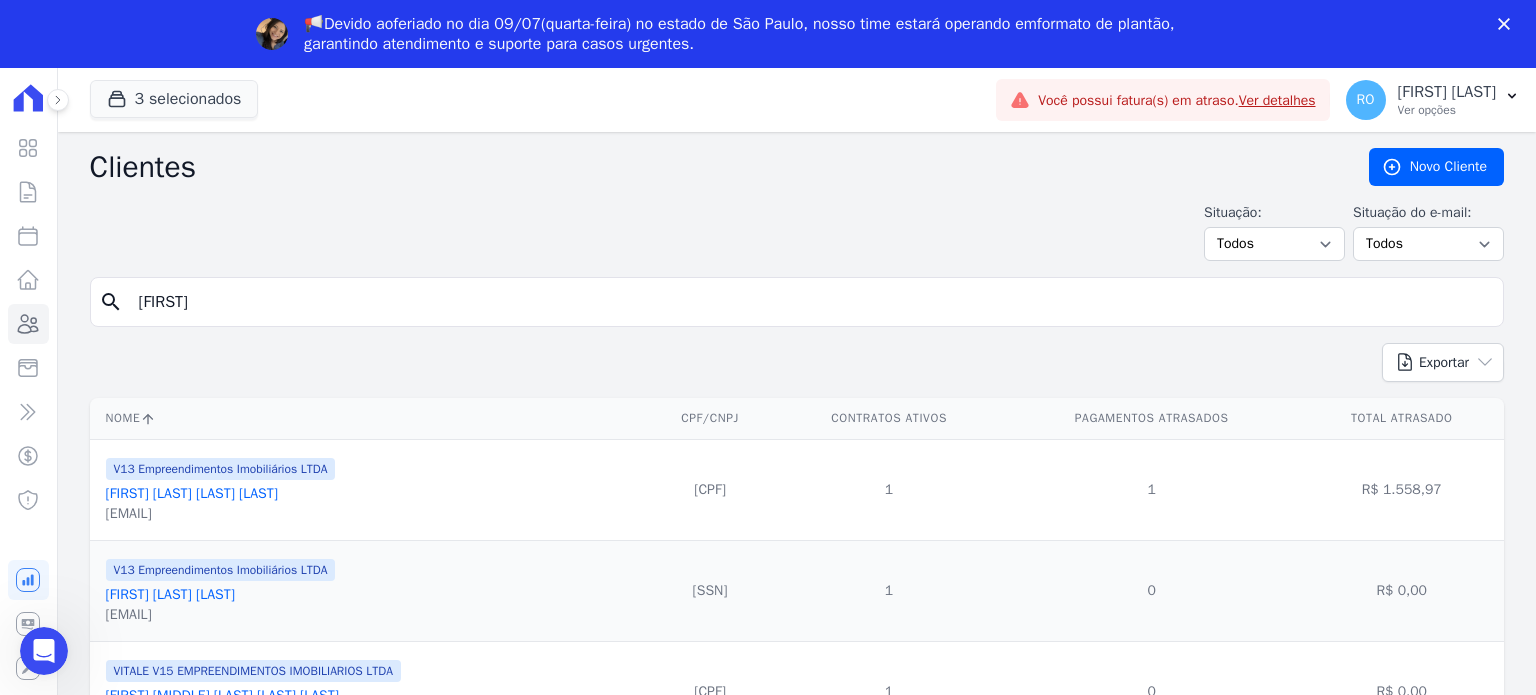 click on "[FIRST] [LAST] [LAST] [LAST]" at bounding box center [192, 493] 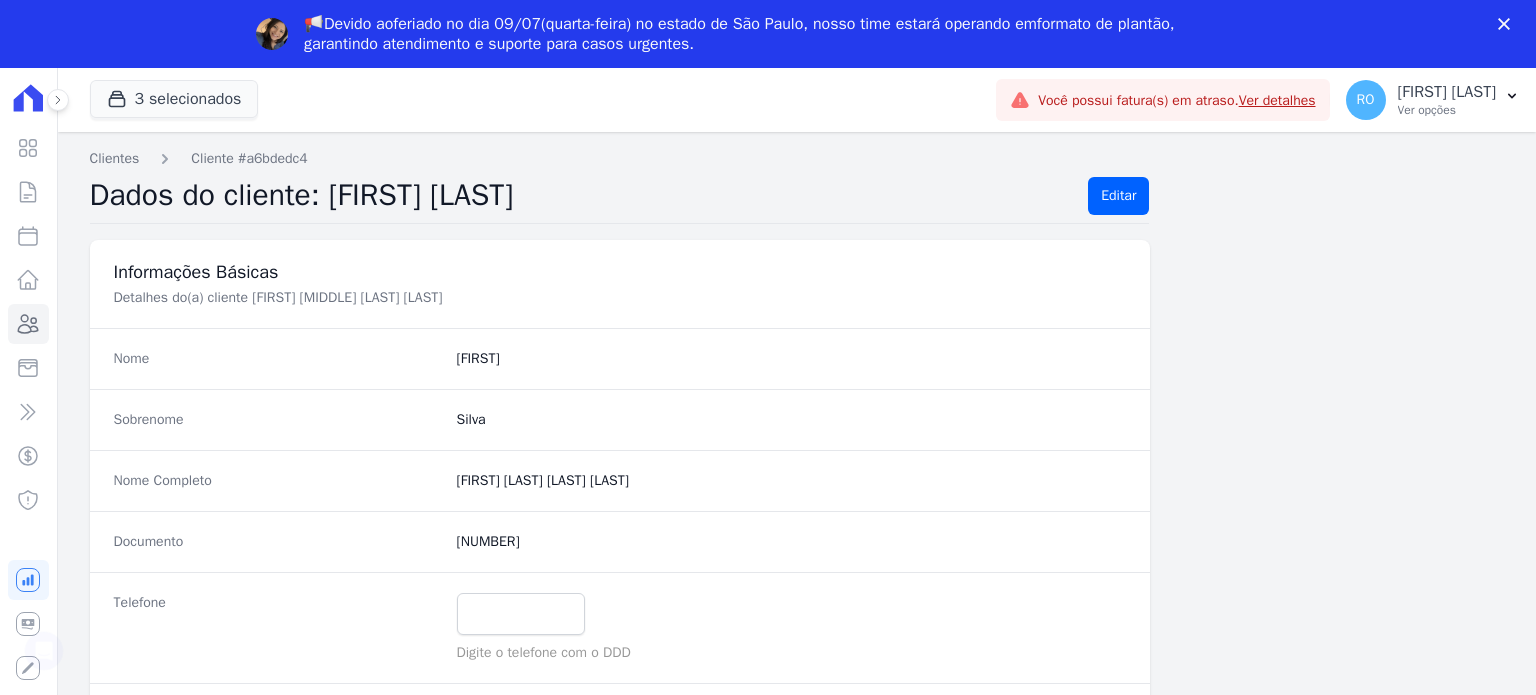 scroll, scrollTop: 0, scrollLeft: 0, axis: both 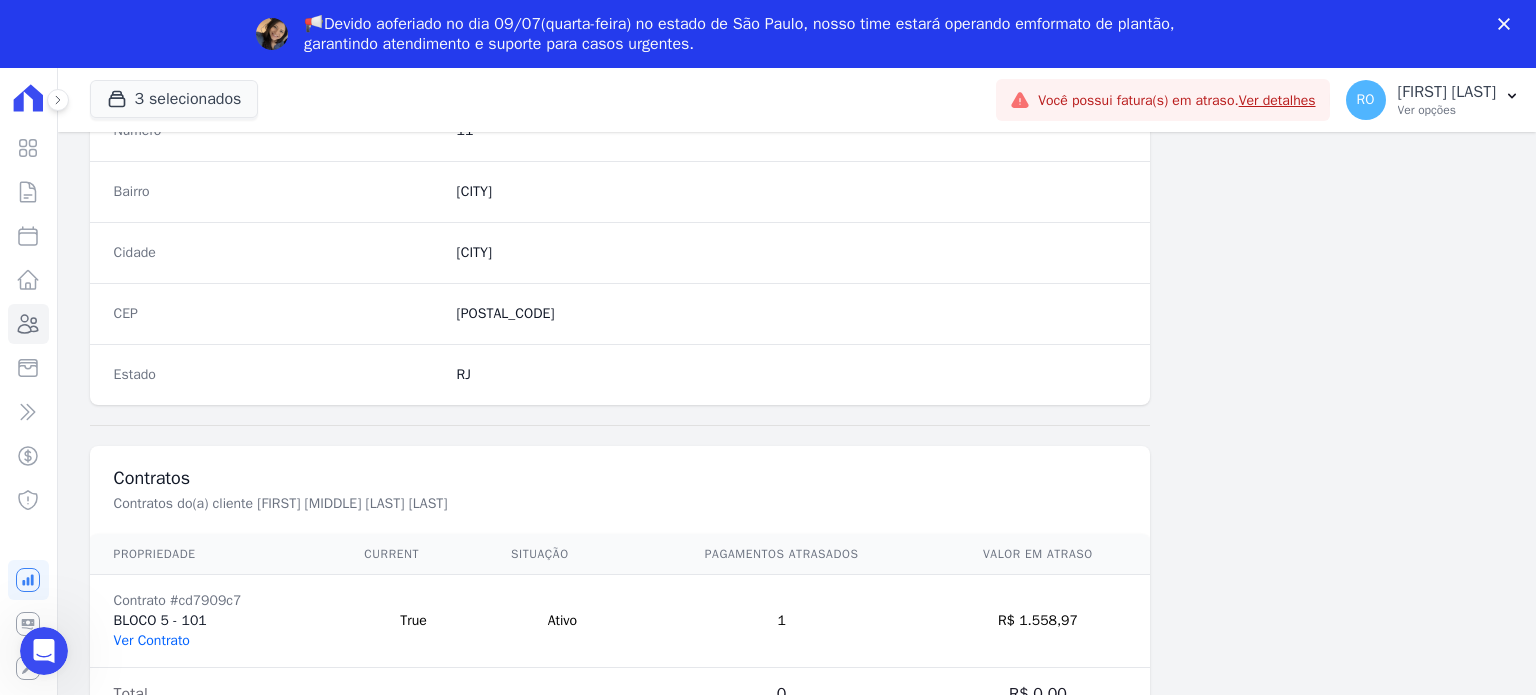 click on "Ver Contrato" at bounding box center (152, 640) 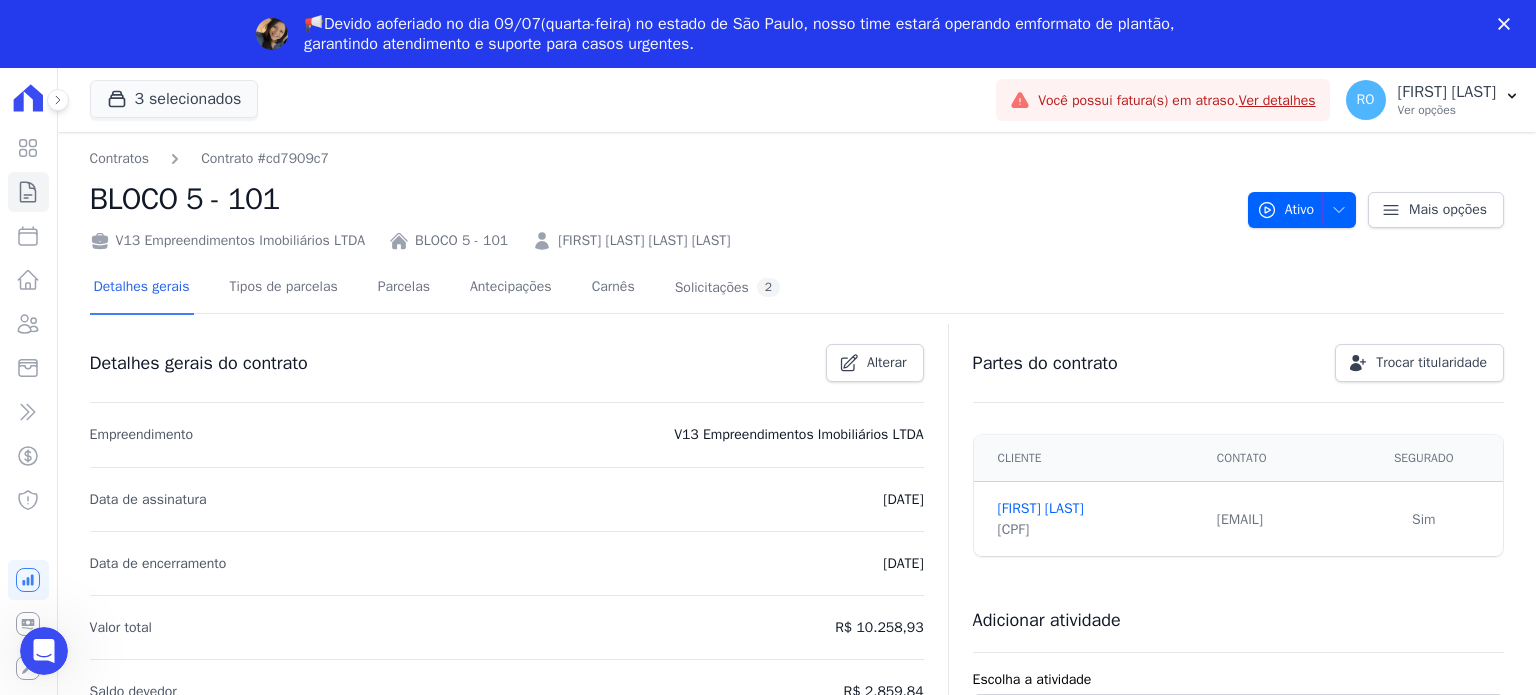 scroll, scrollTop: 0, scrollLeft: 0, axis: both 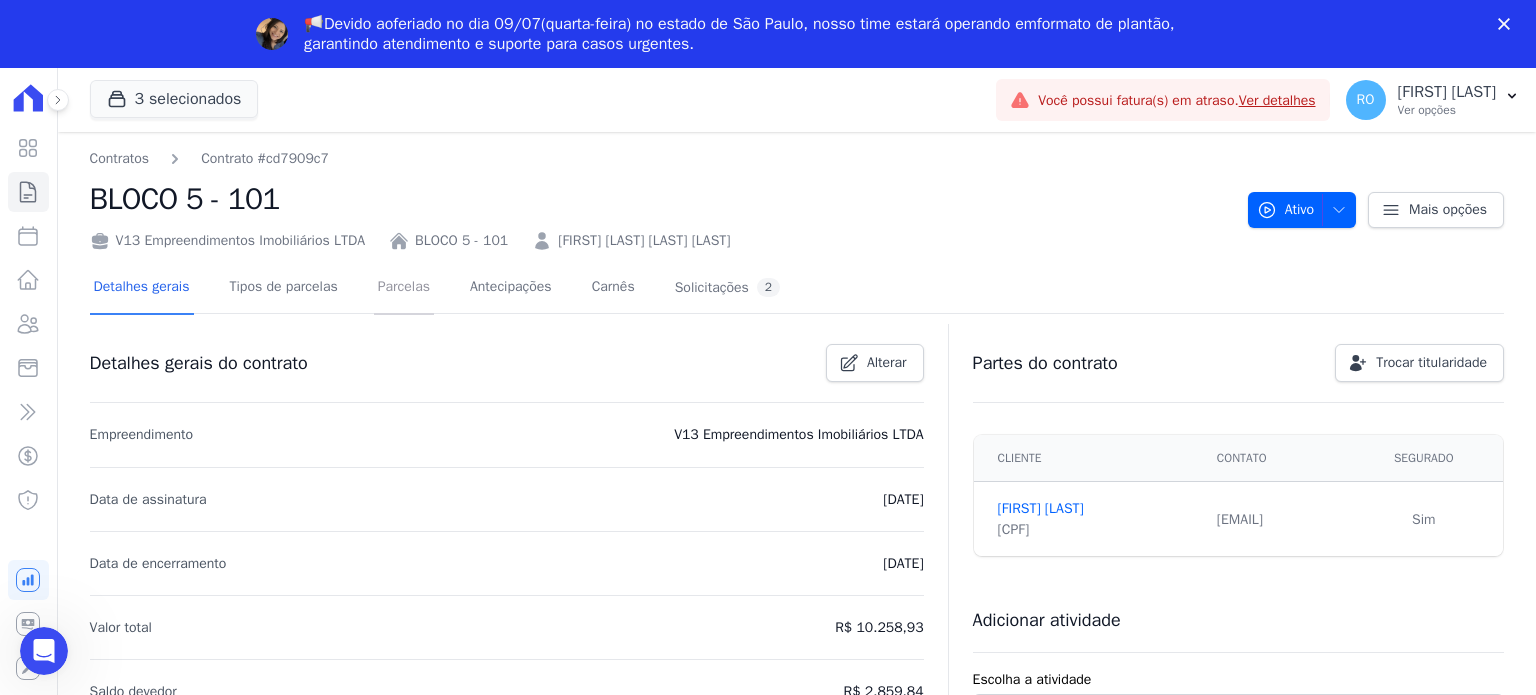 click on "Parcelas" at bounding box center [404, 288] 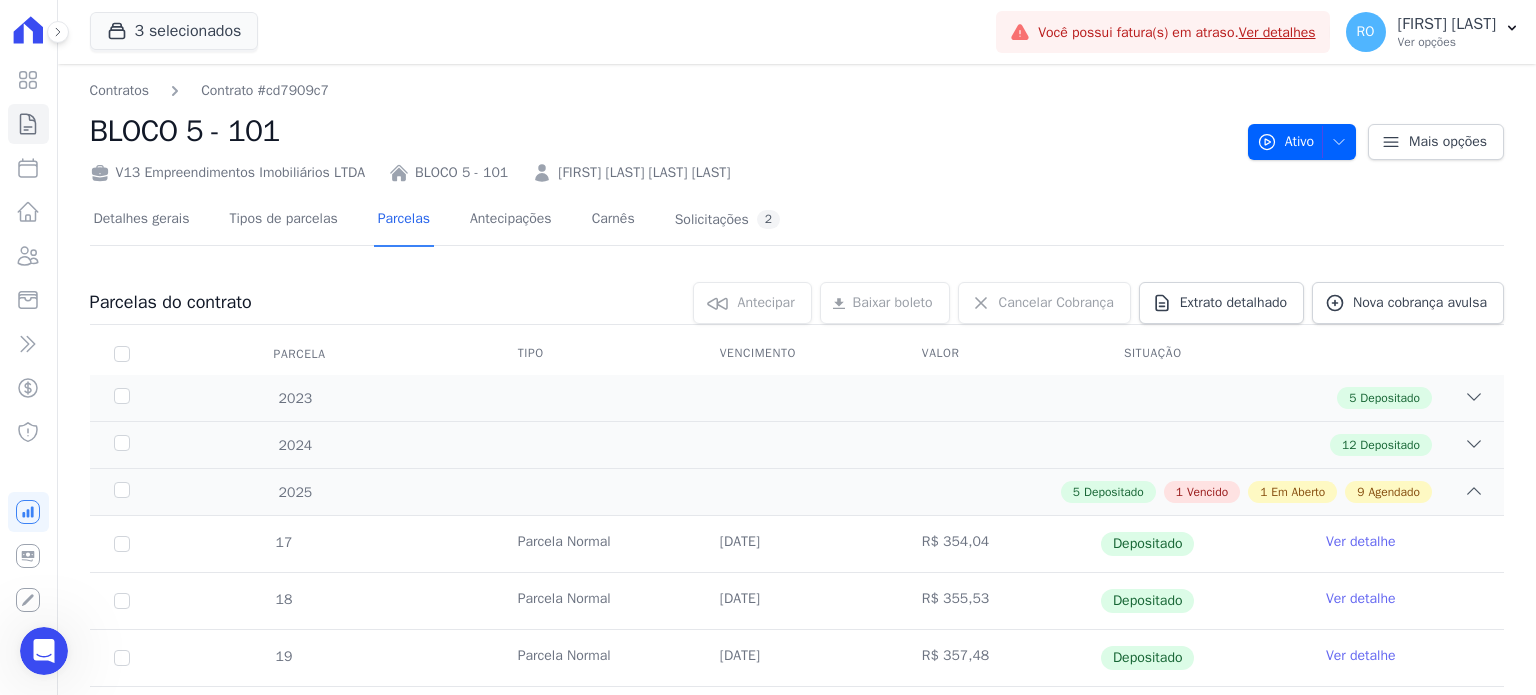 scroll, scrollTop: 0, scrollLeft: 0, axis: both 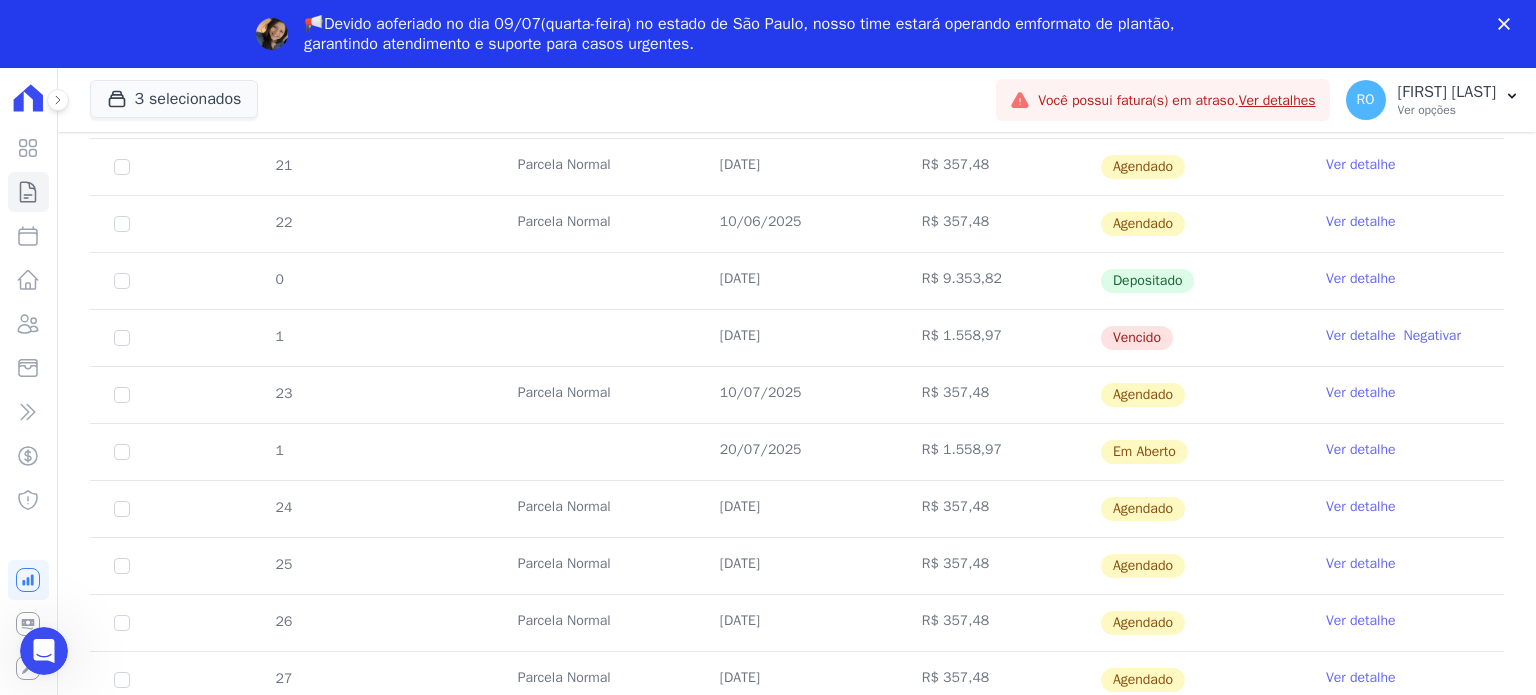 click on "Ver detalhe" at bounding box center [1361, 450] 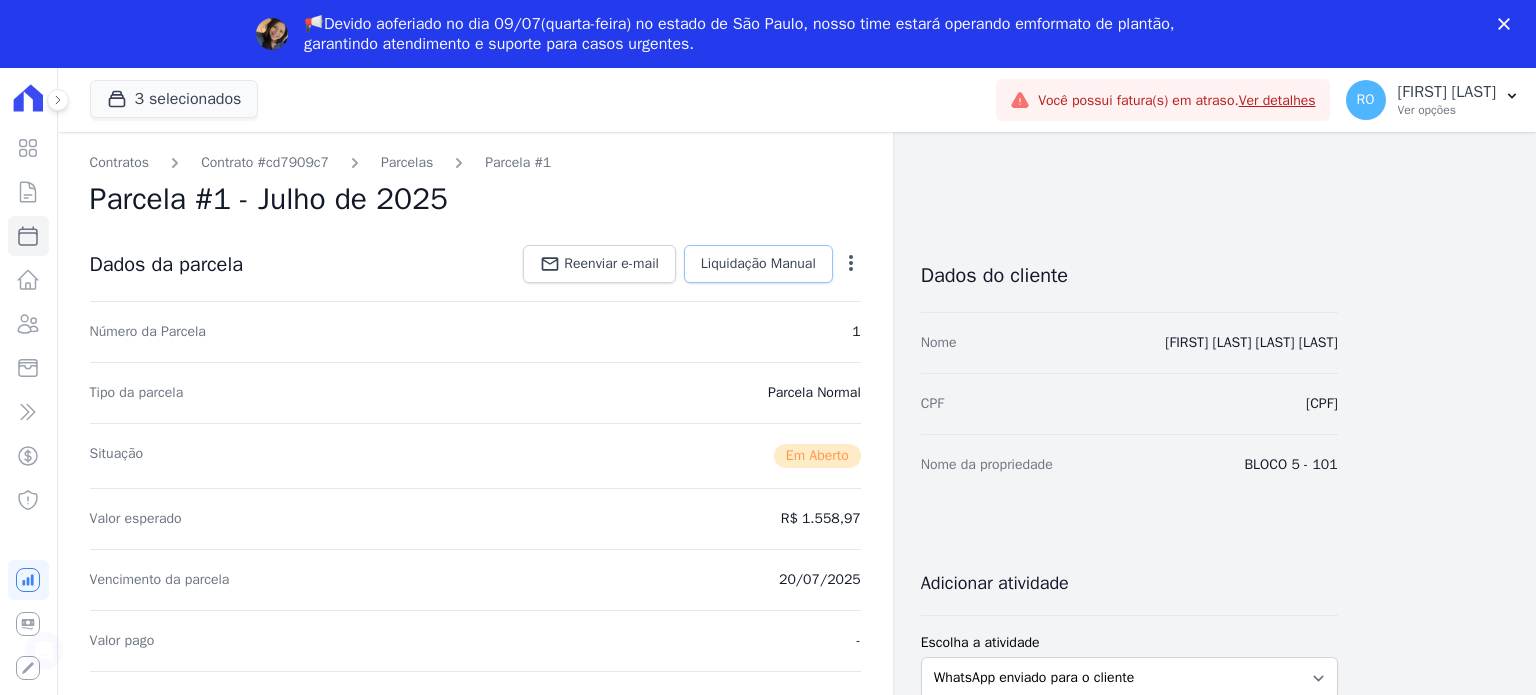 scroll, scrollTop: 0, scrollLeft: 0, axis: both 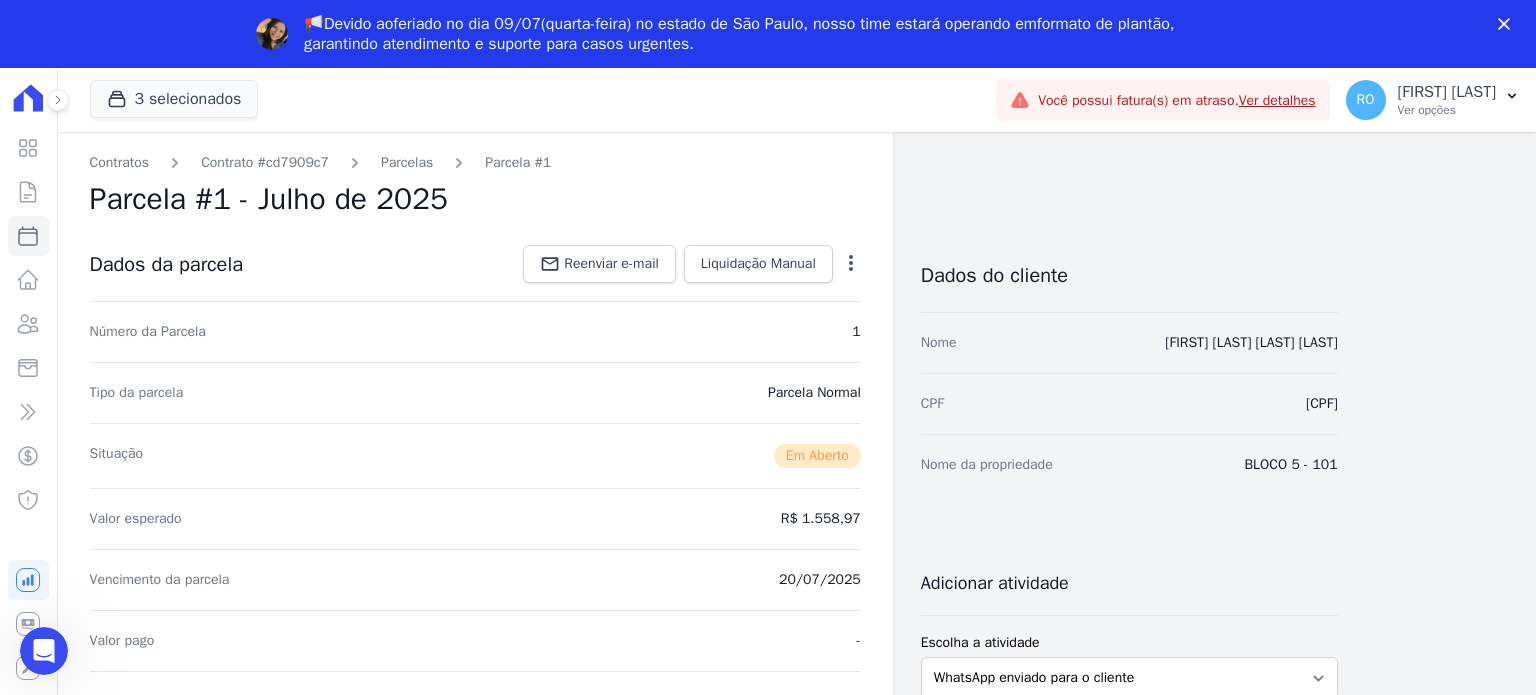 click at bounding box center (851, 263) 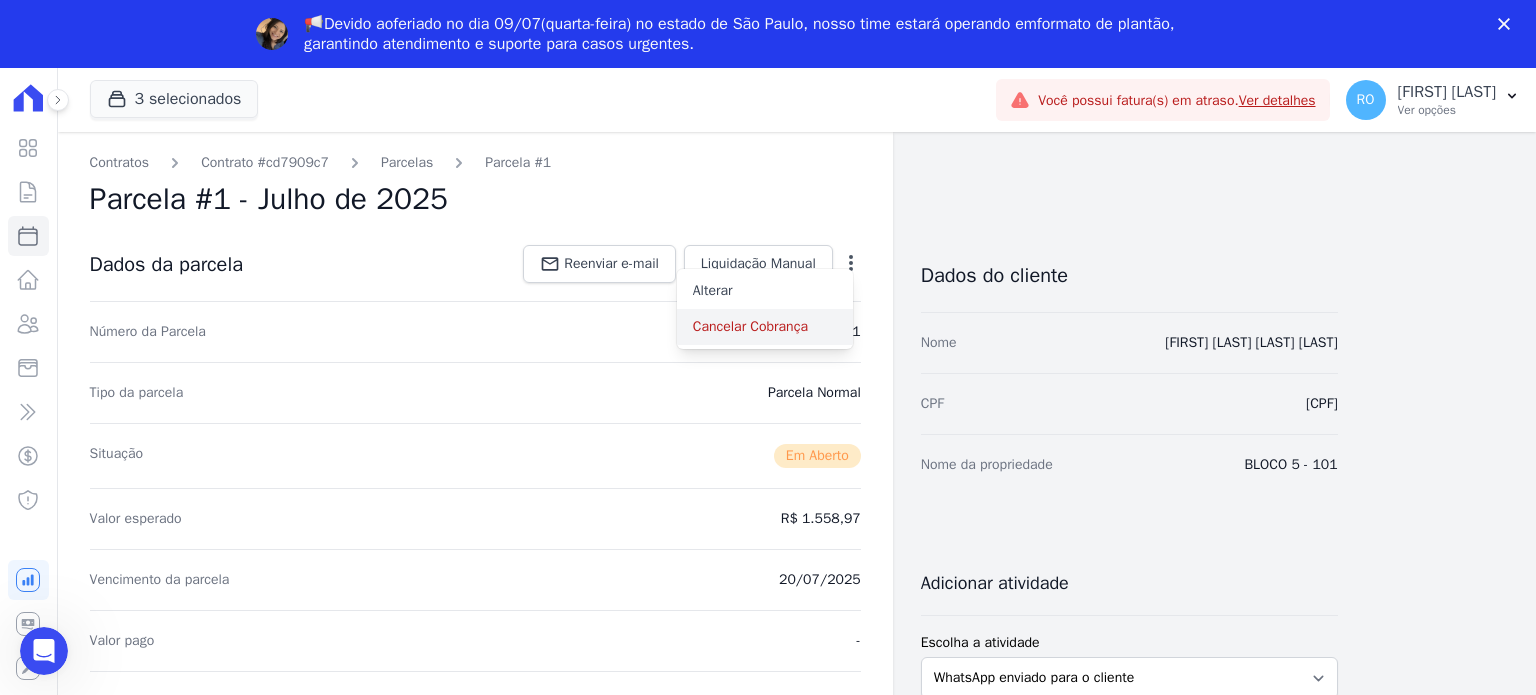 click on "Cancelar Cobrança" at bounding box center (765, 327) 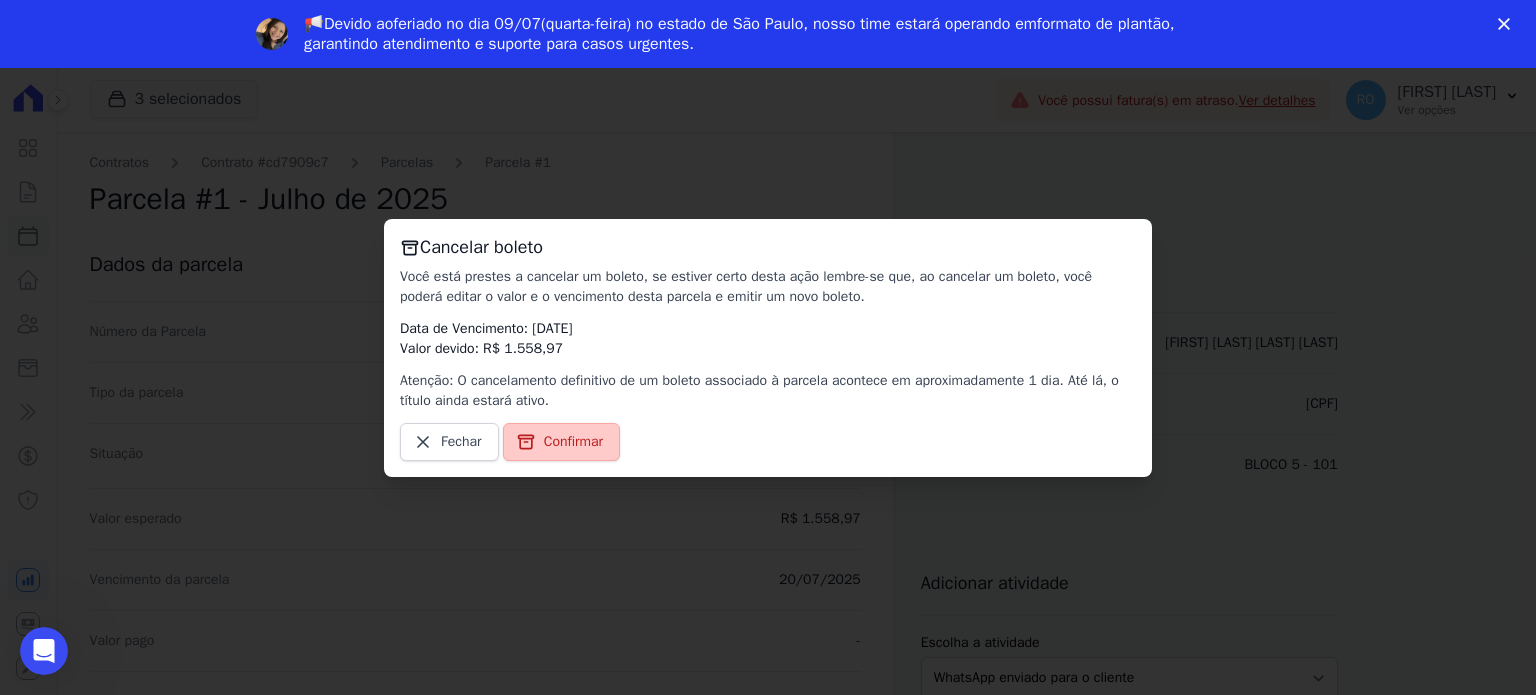 click at bounding box center [526, 442] 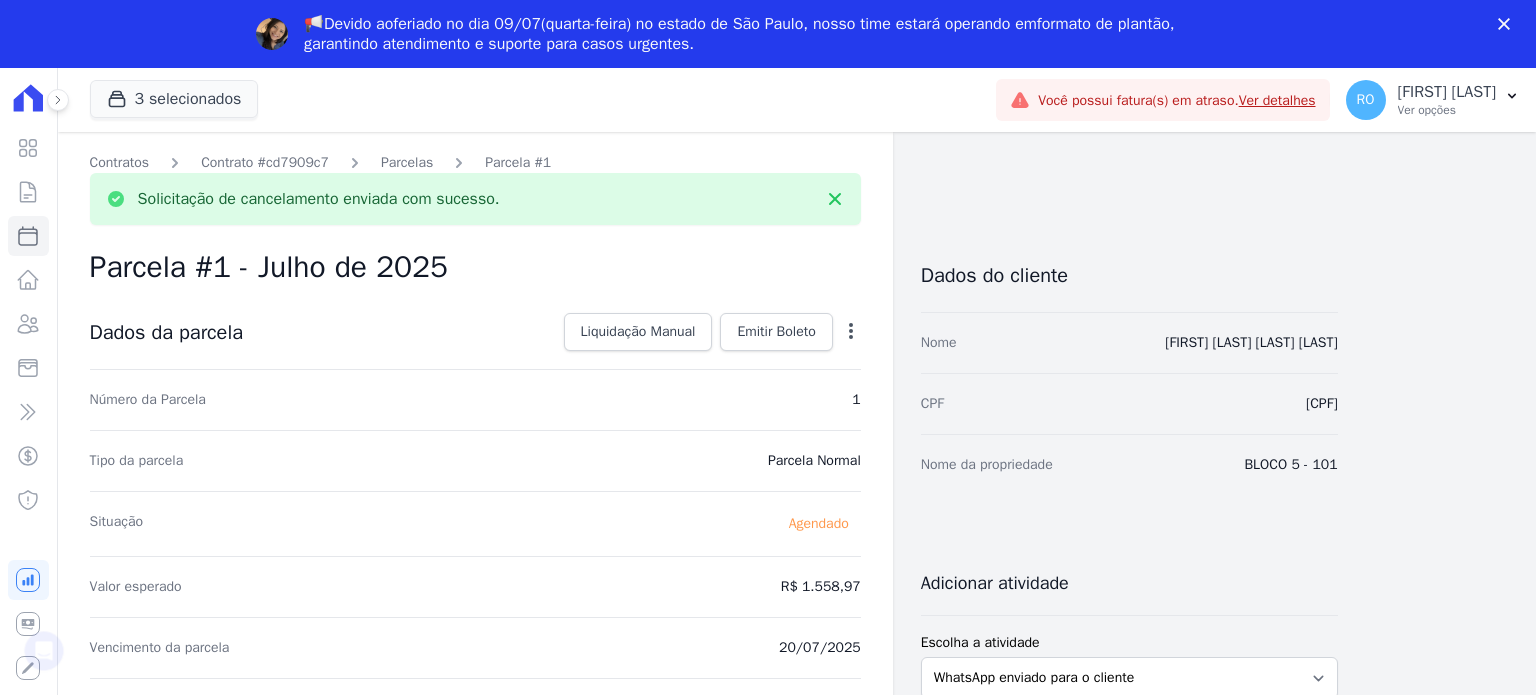 scroll, scrollTop: 0, scrollLeft: 0, axis: both 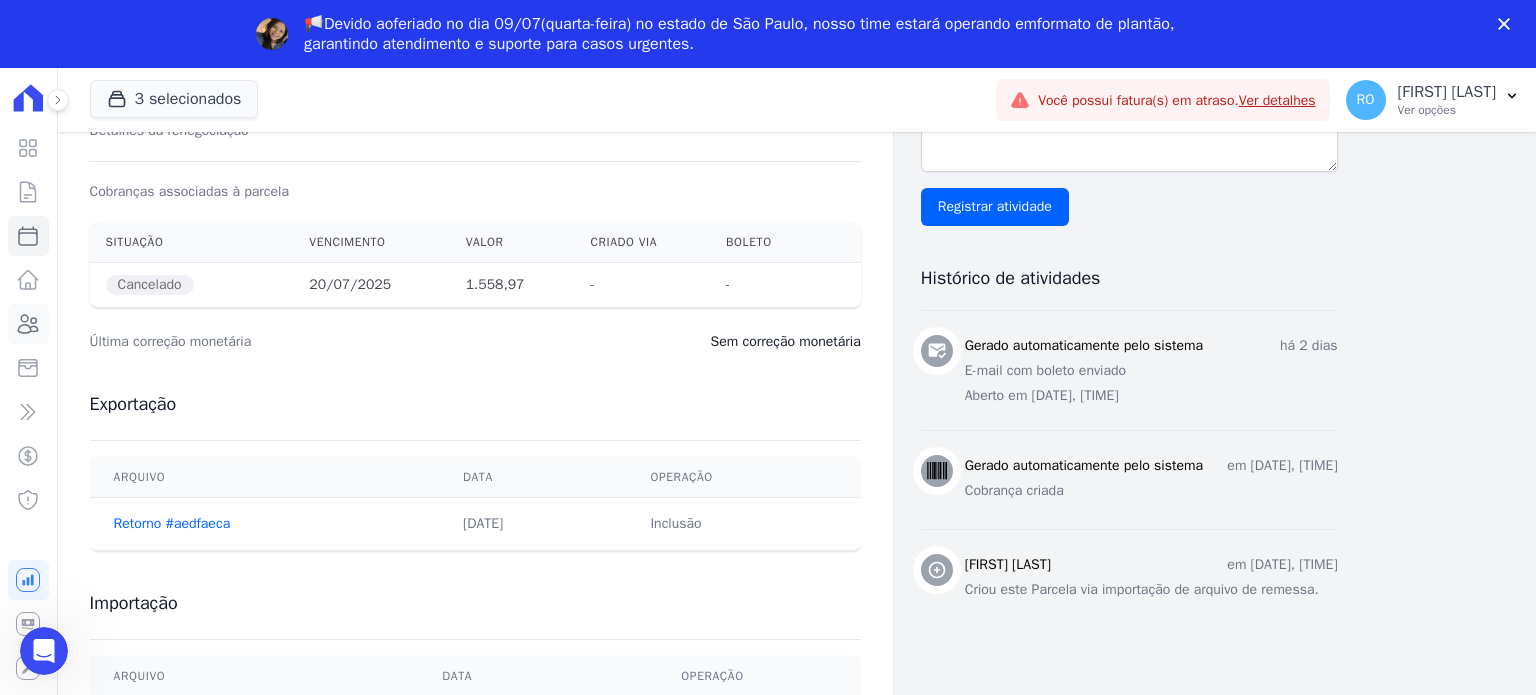 click at bounding box center (28, 324) 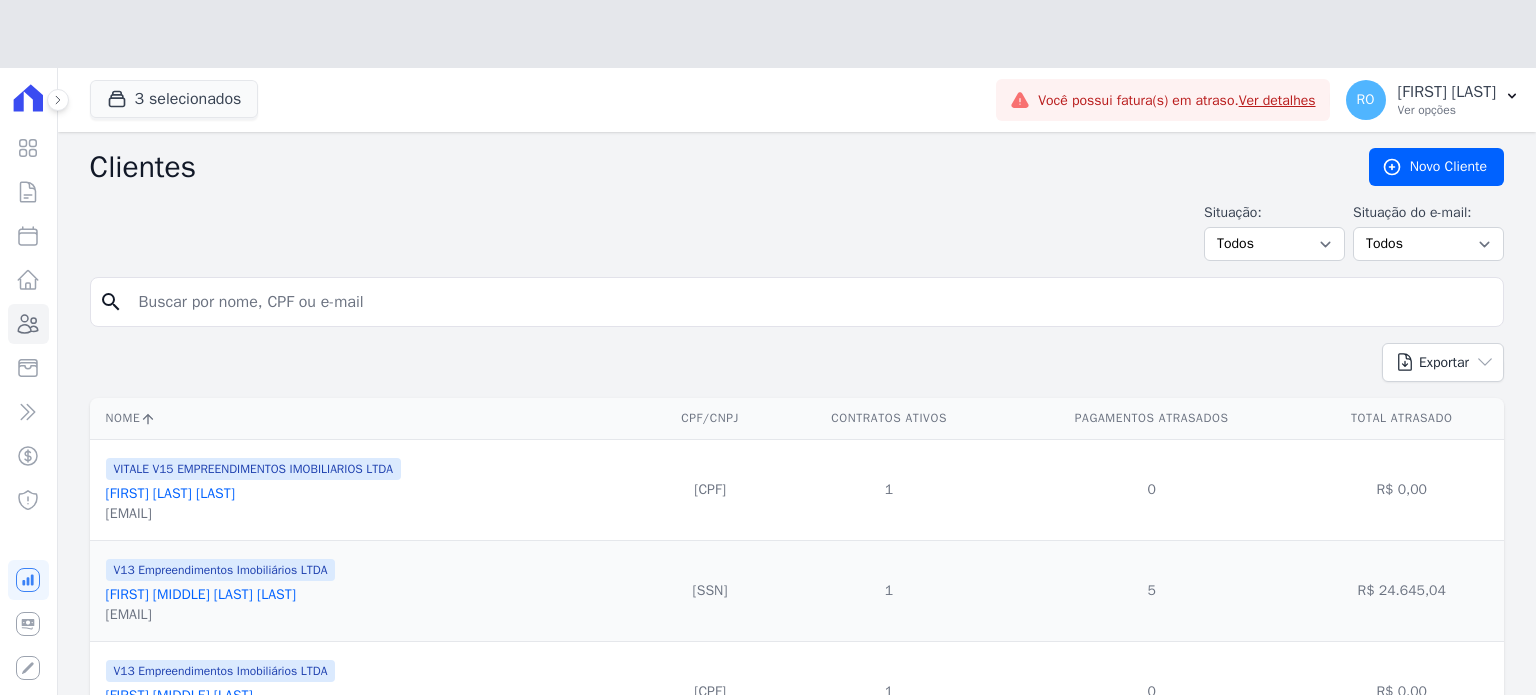 click on "Situação:
Todos
Adimplentes
Inadimplentes
Situação do e-mail:
Todos
Confirmado
Não confirmado" at bounding box center (797, 231) 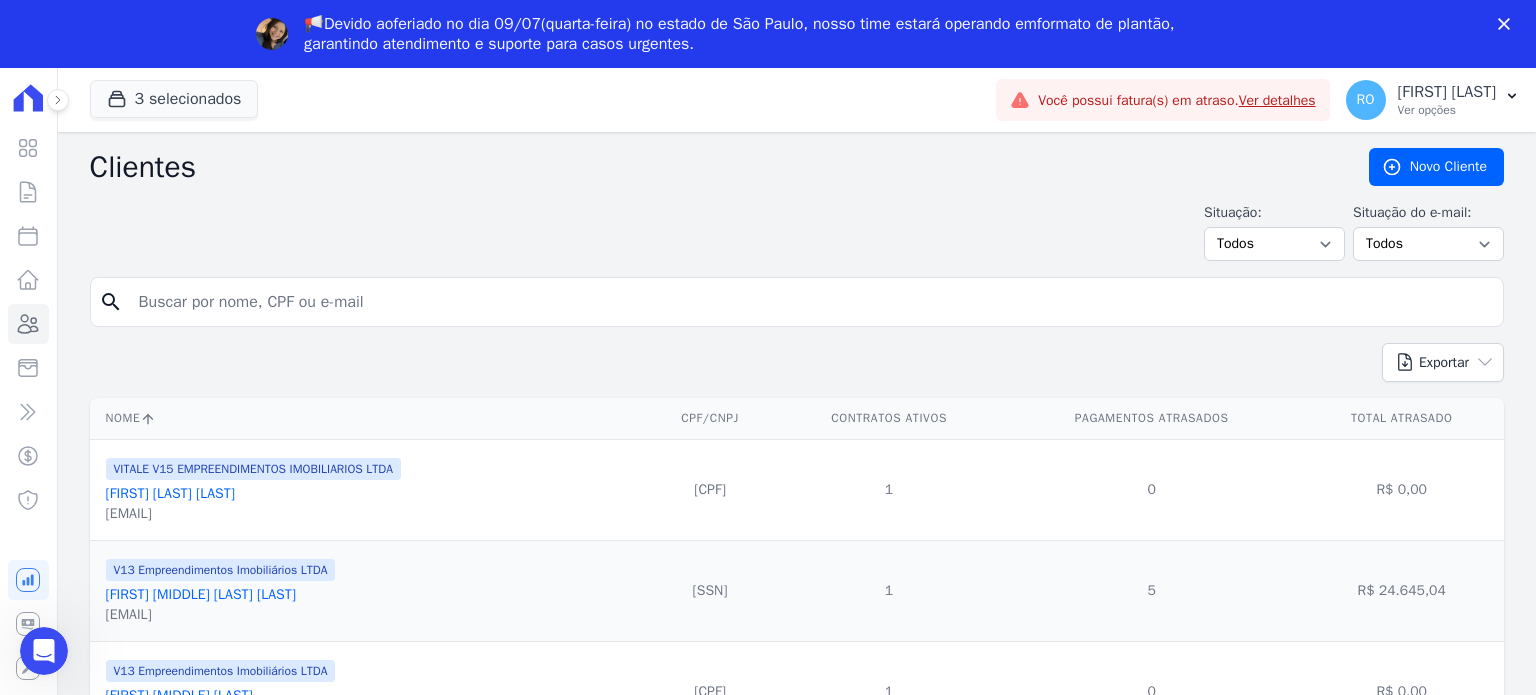 scroll, scrollTop: 0, scrollLeft: 0, axis: both 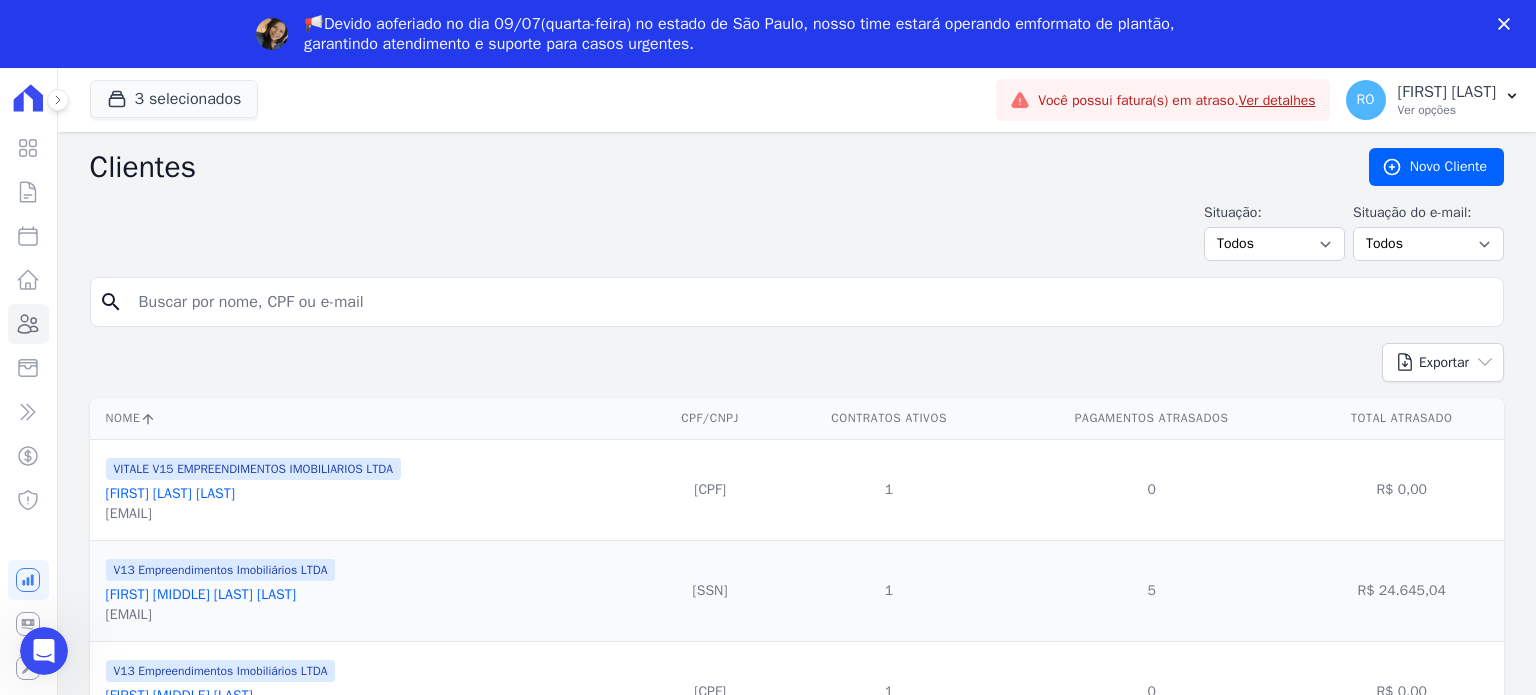click at bounding box center [811, 302] 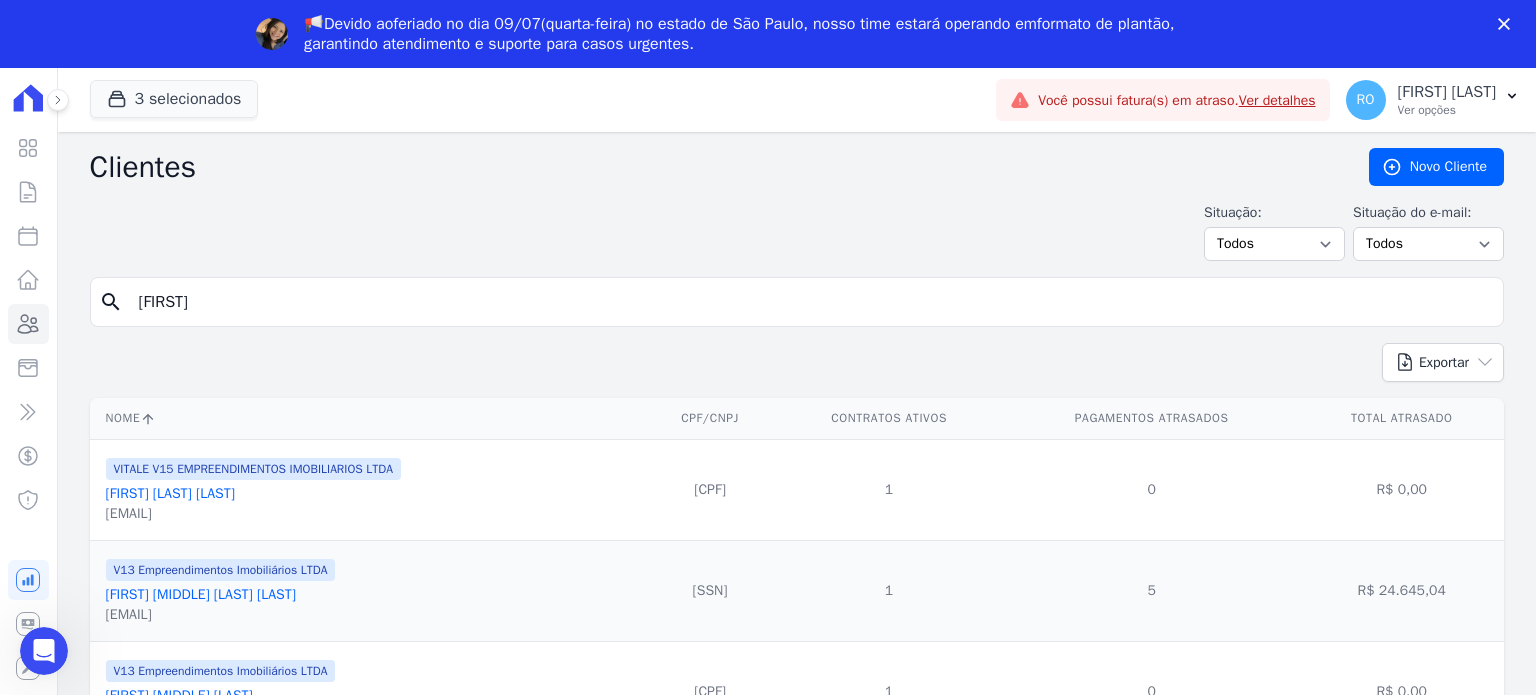 type on "[FIRST]" 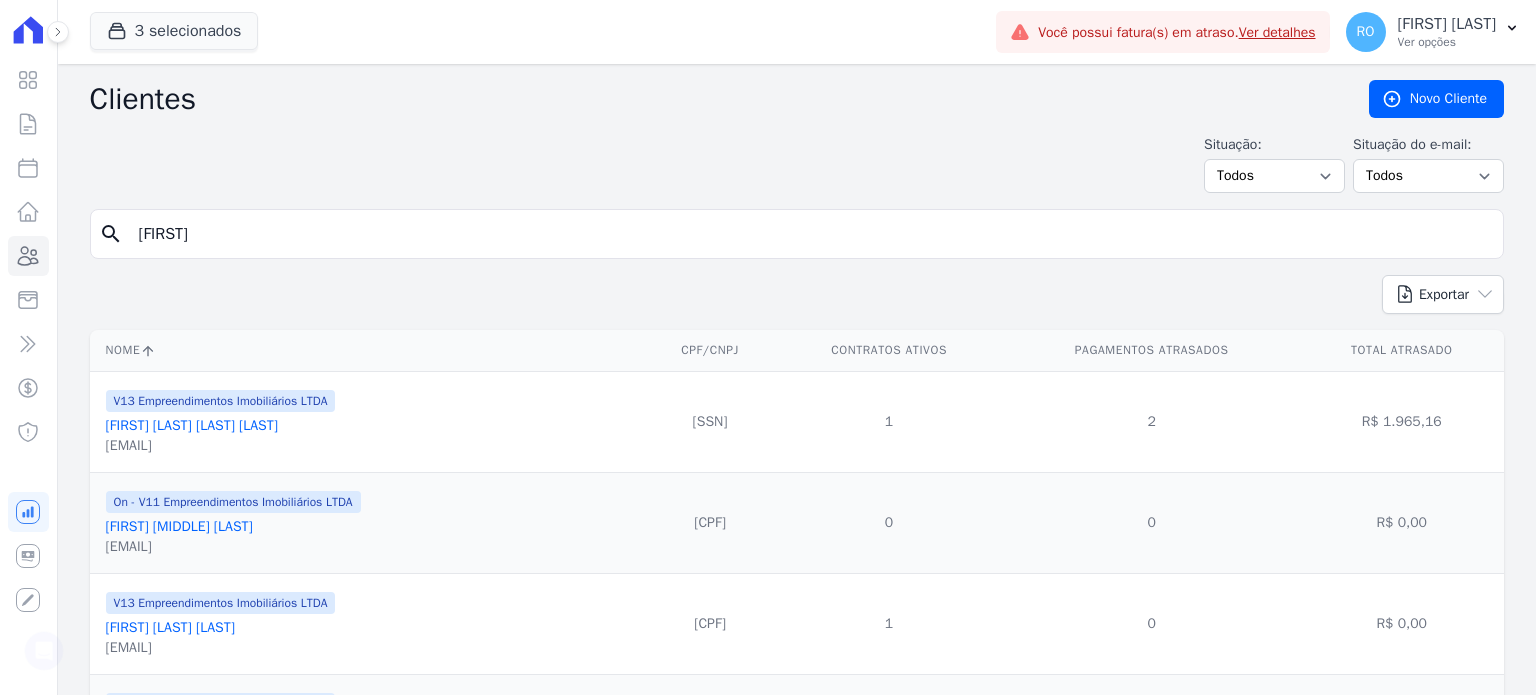 scroll, scrollTop: 0, scrollLeft: 0, axis: both 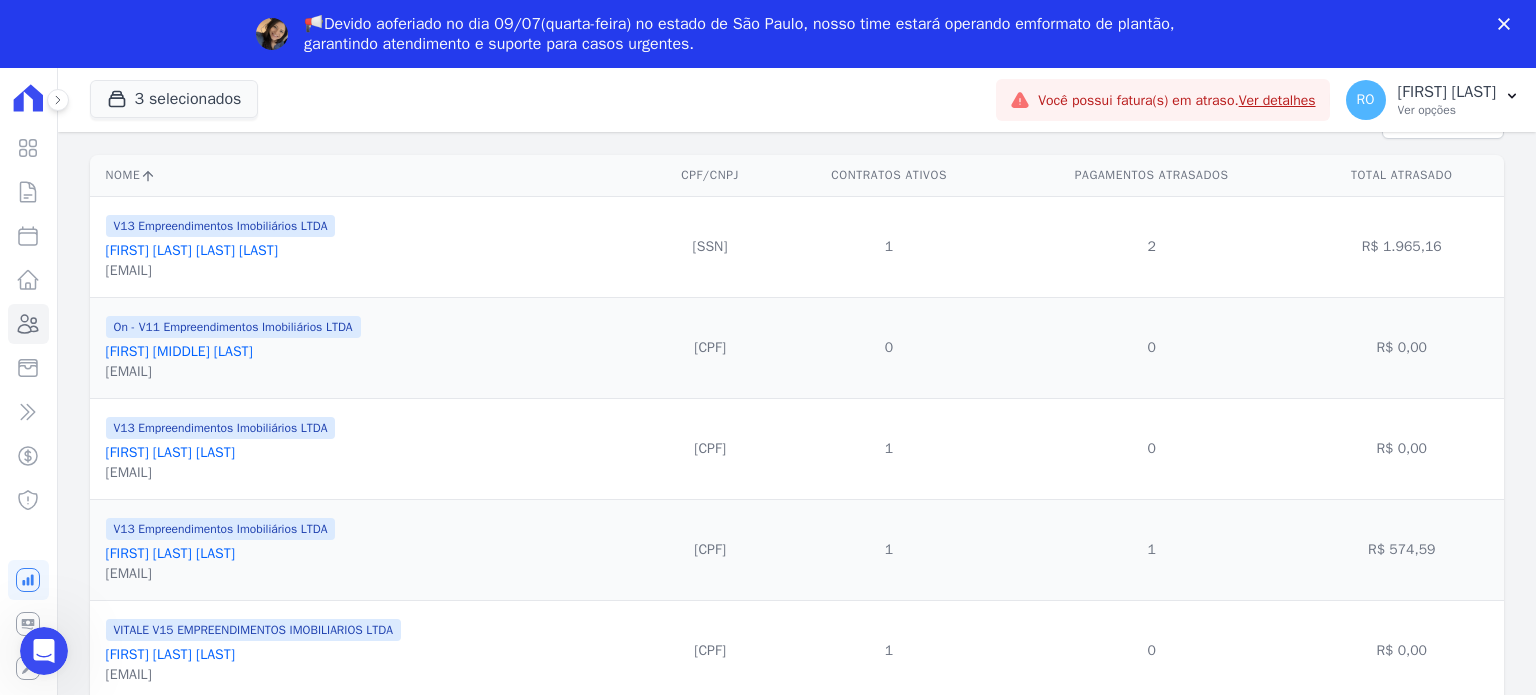 click on "[FIRST] [LAST] [LAST]" at bounding box center [170, 452] 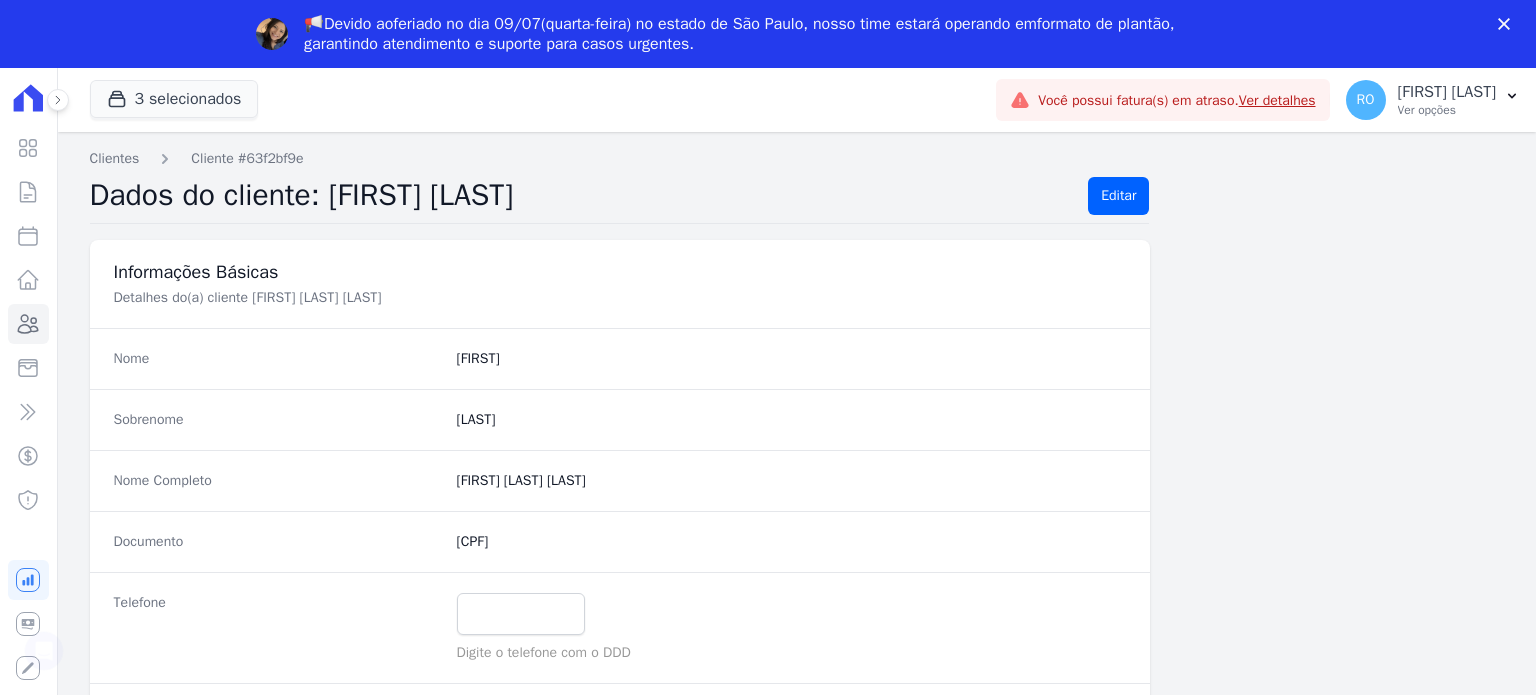 scroll, scrollTop: 0, scrollLeft: 0, axis: both 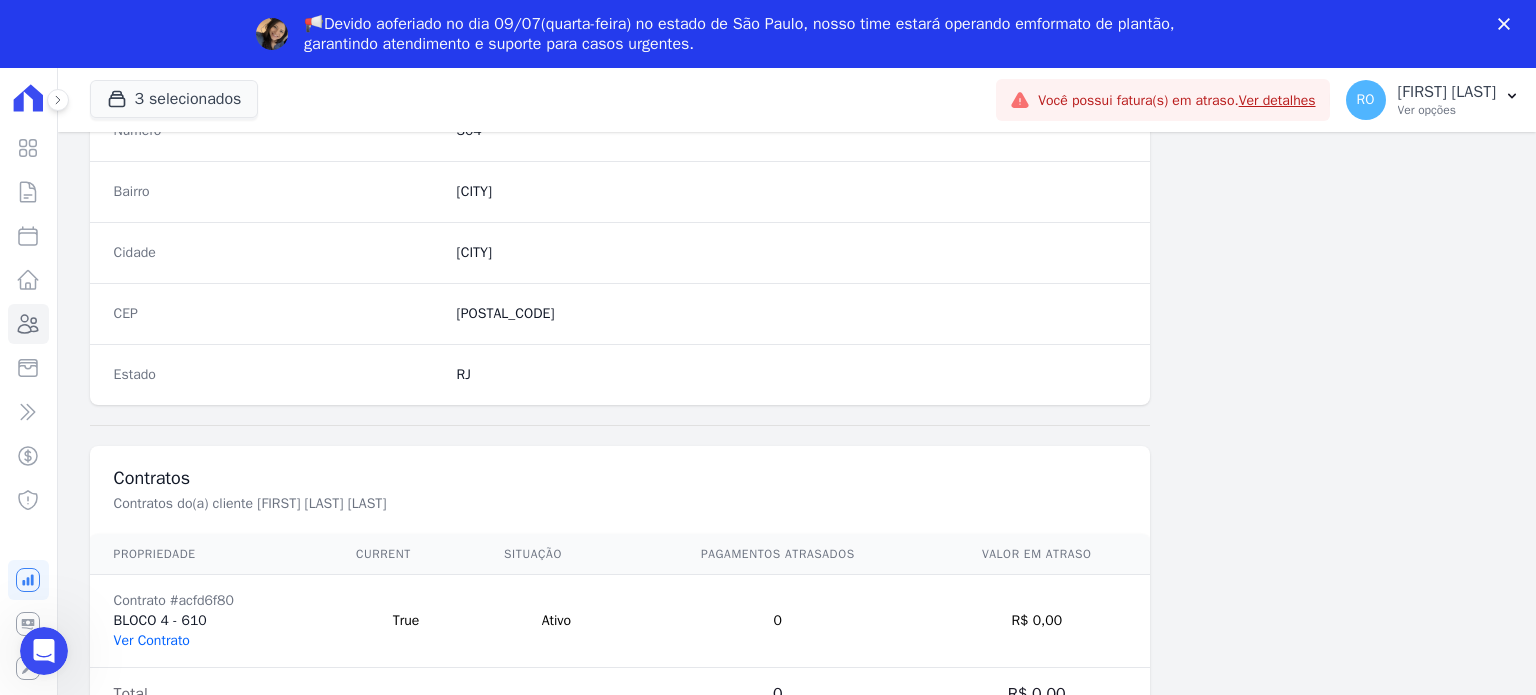 click on "Ver Contrato" at bounding box center (152, 640) 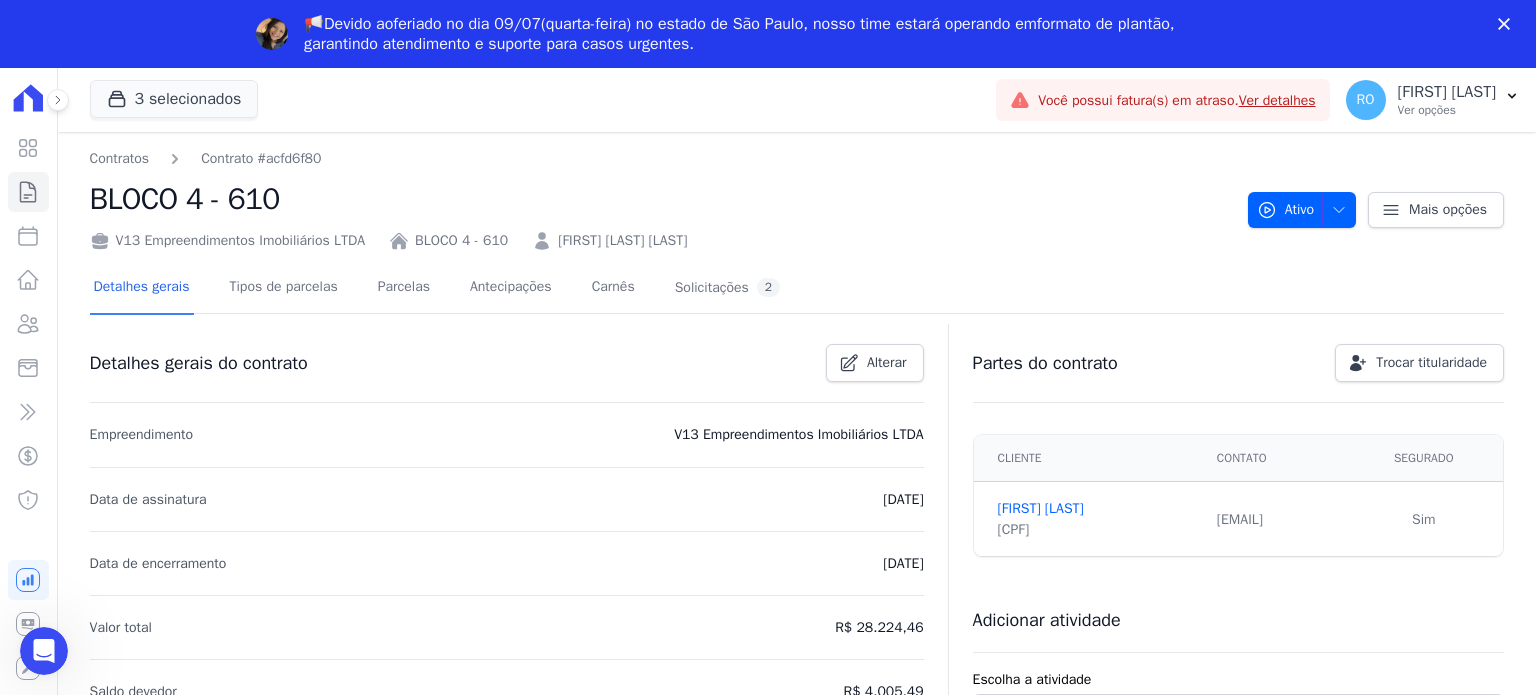 scroll, scrollTop: 0, scrollLeft: 0, axis: both 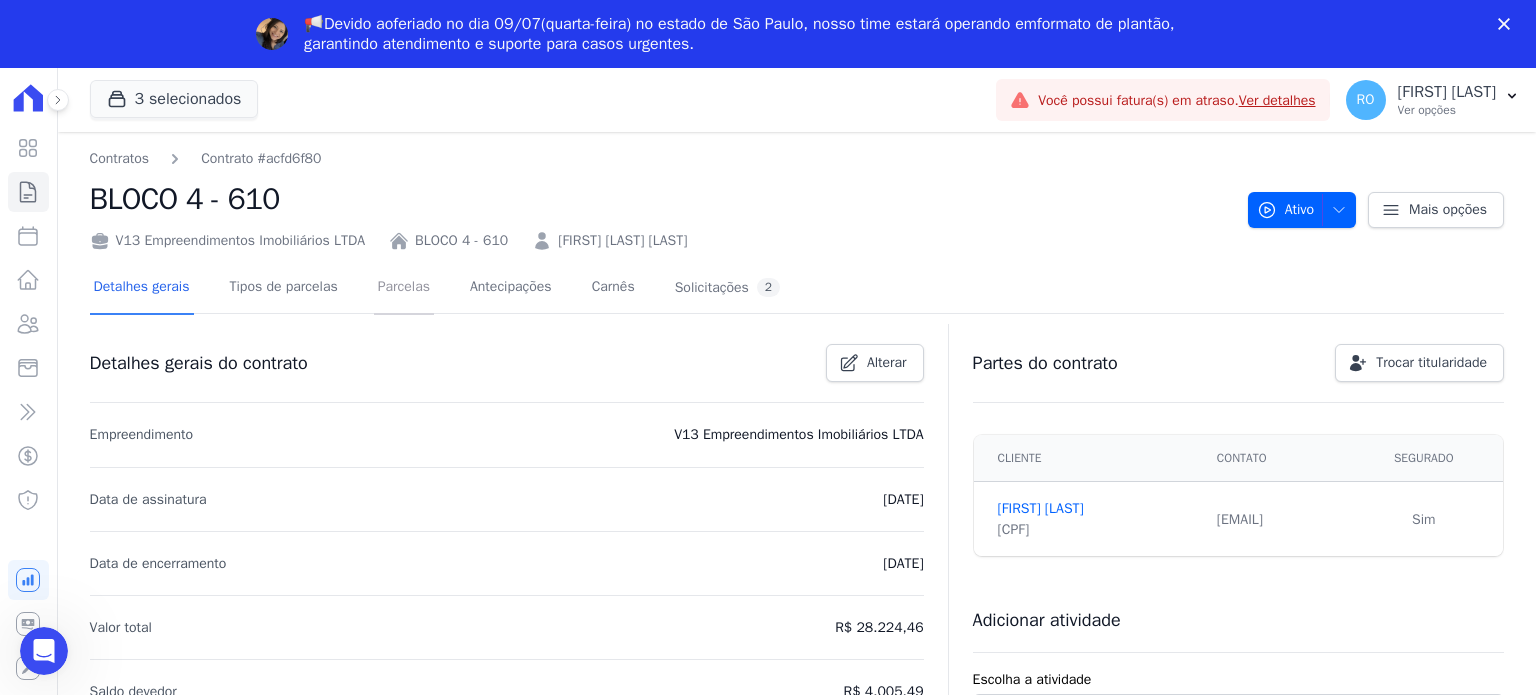 click on "Parcelas" at bounding box center [404, 288] 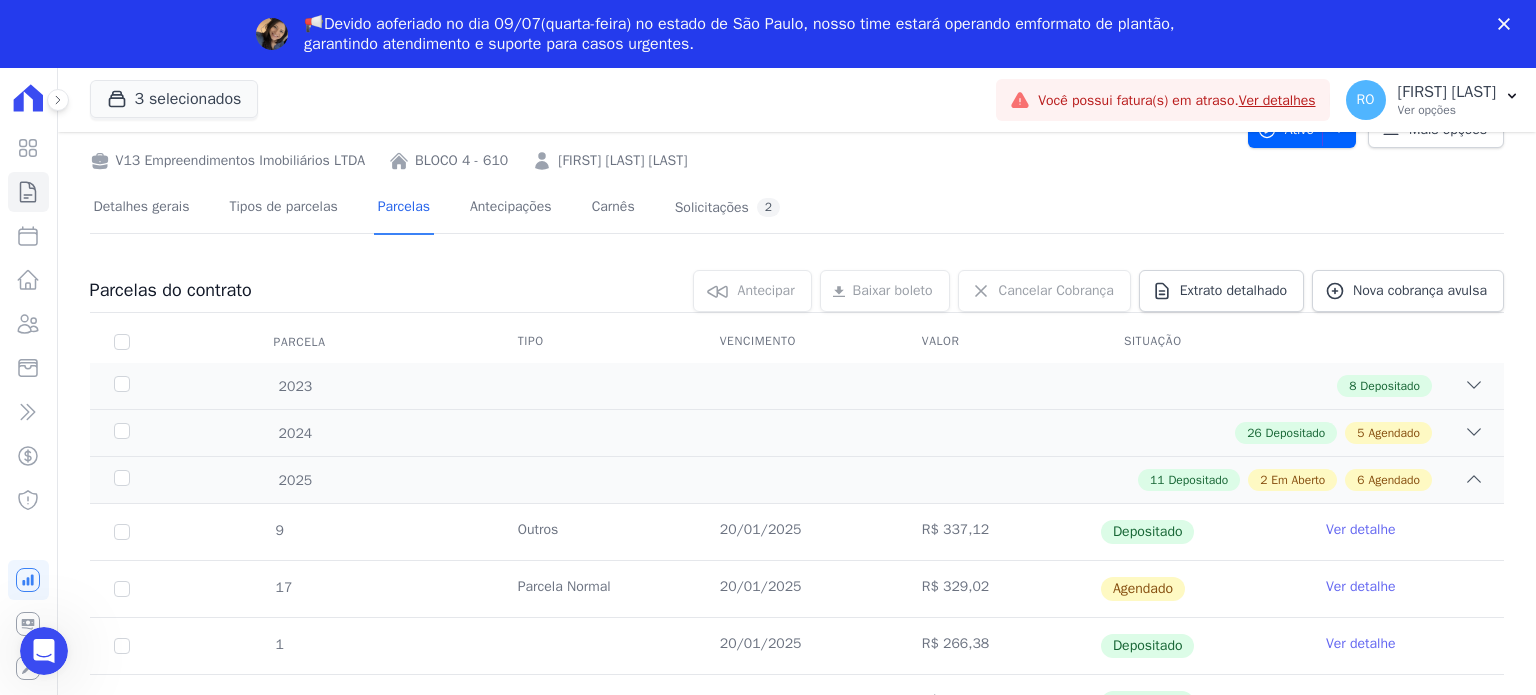 scroll, scrollTop: 543, scrollLeft: 0, axis: vertical 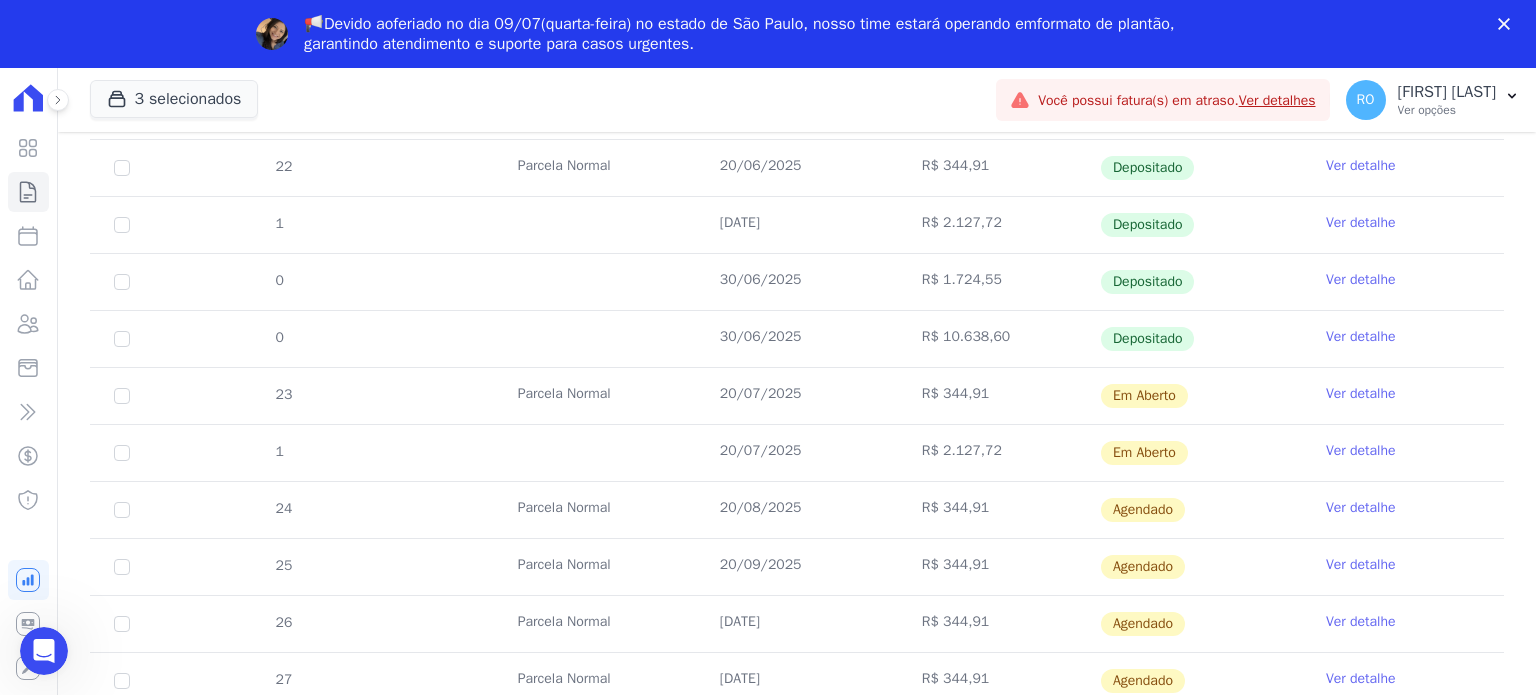 click on "Ver detalhe" at bounding box center [1361, 451] 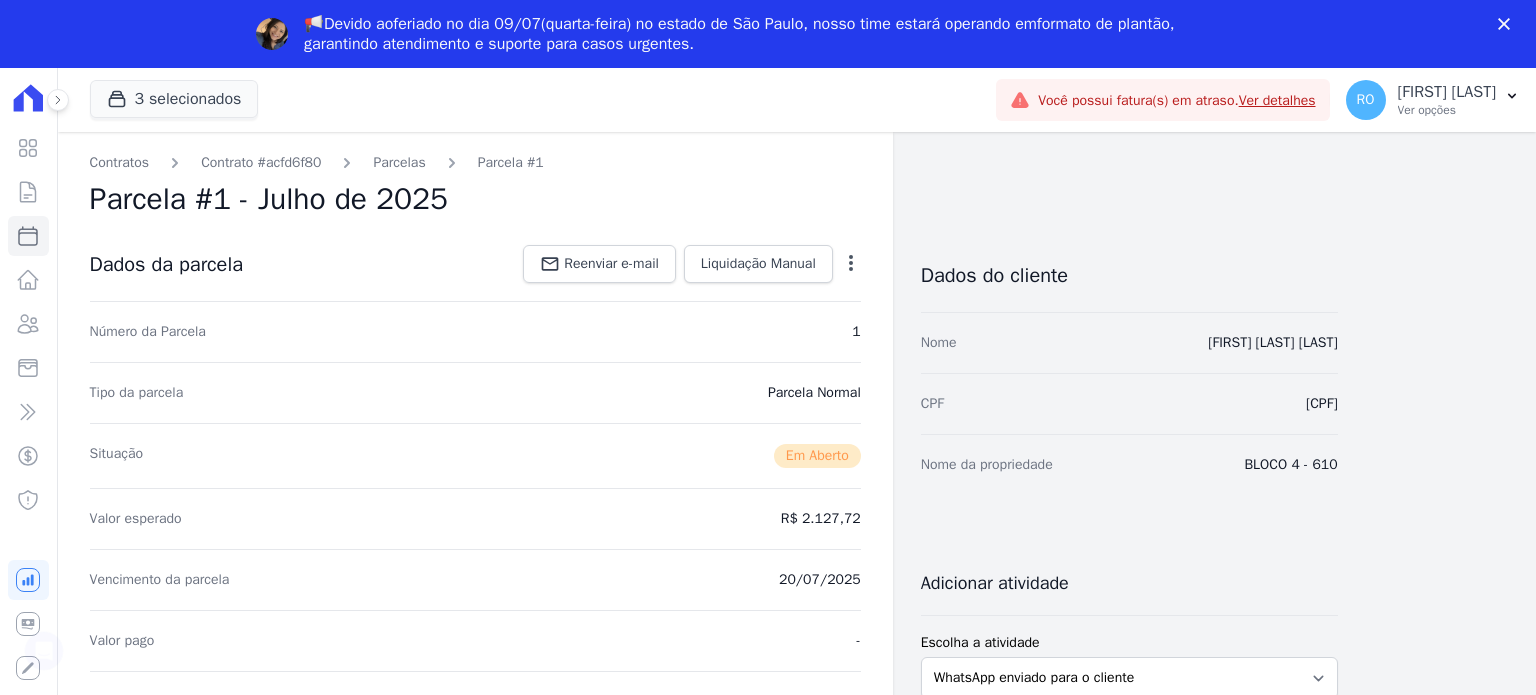 scroll, scrollTop: 0, scrollLeft: 0, axis: both 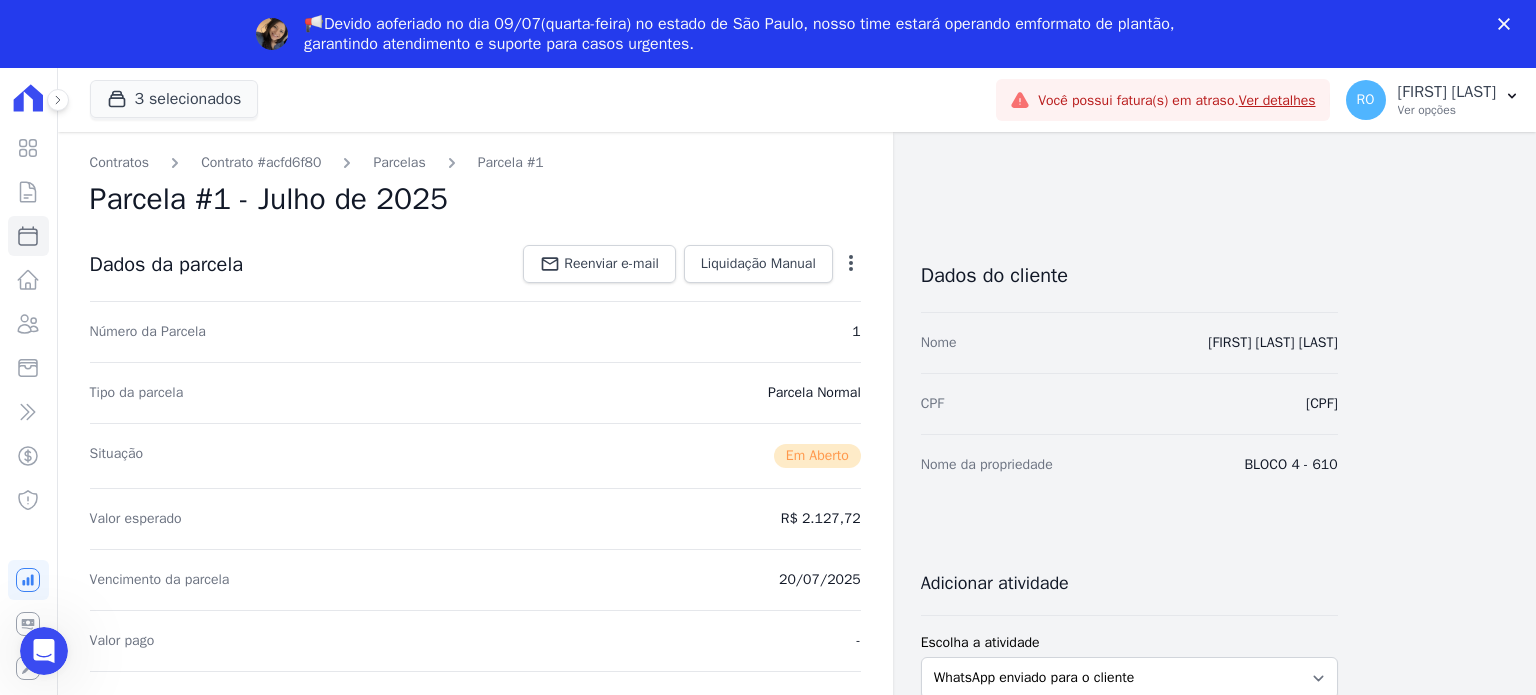 click at bounding box center [851, 263] 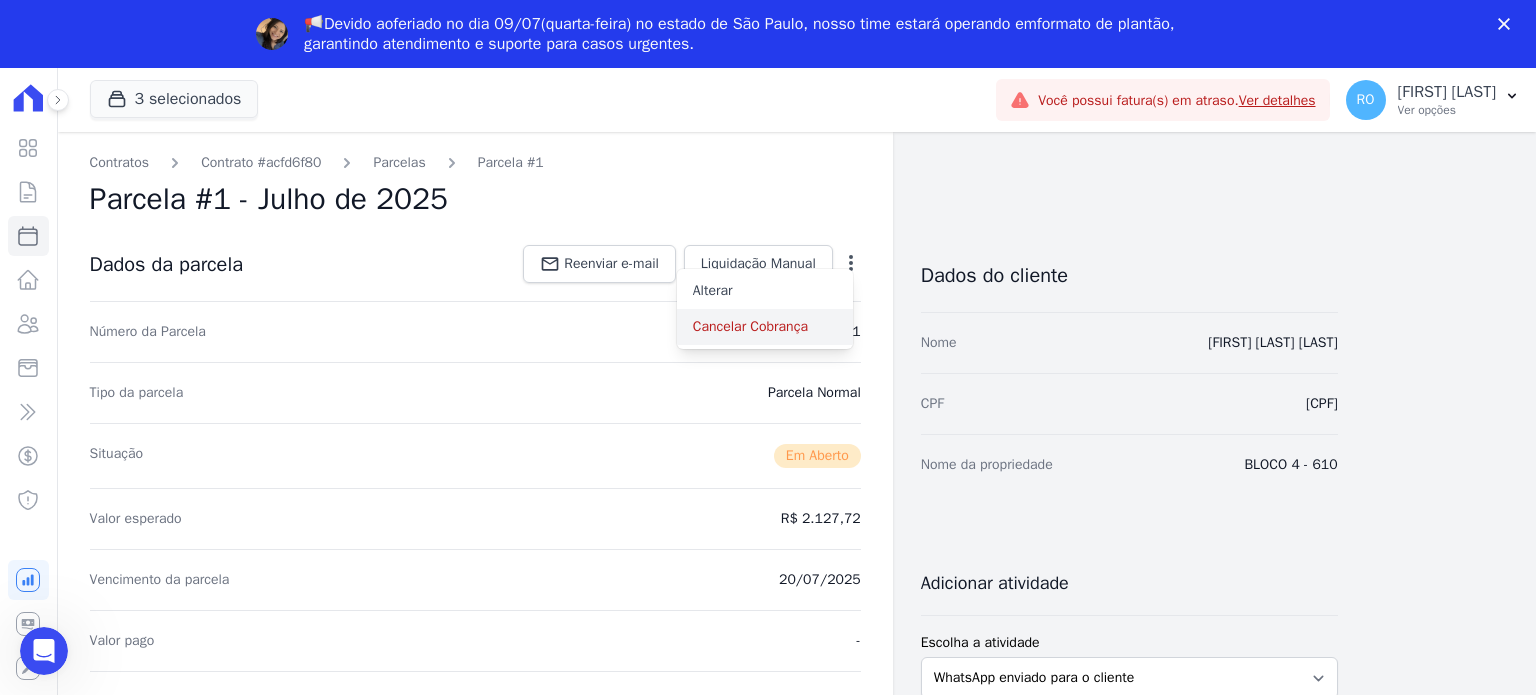 click on "Cancelar Cobrança" at bounding box center (765, 327) 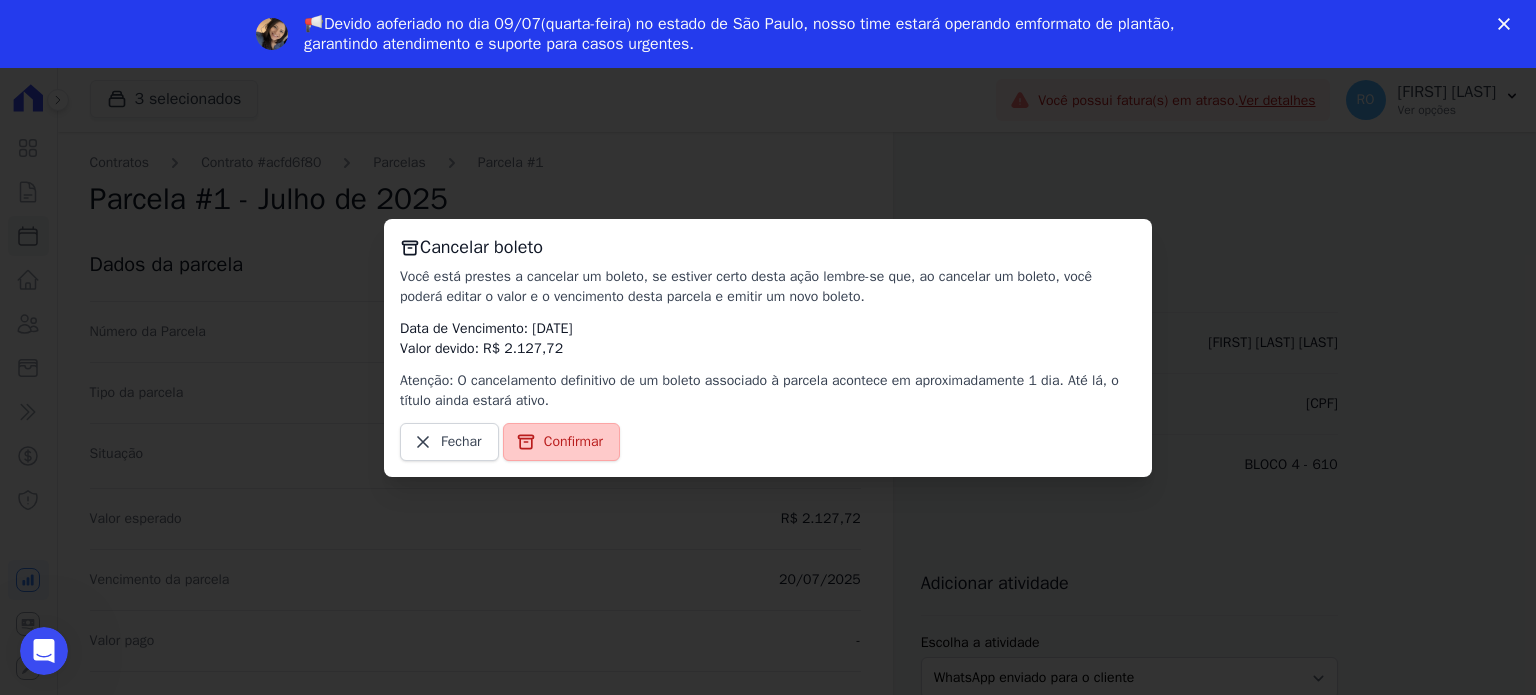 click on "Confirmar" at bounding box center (573, 442) 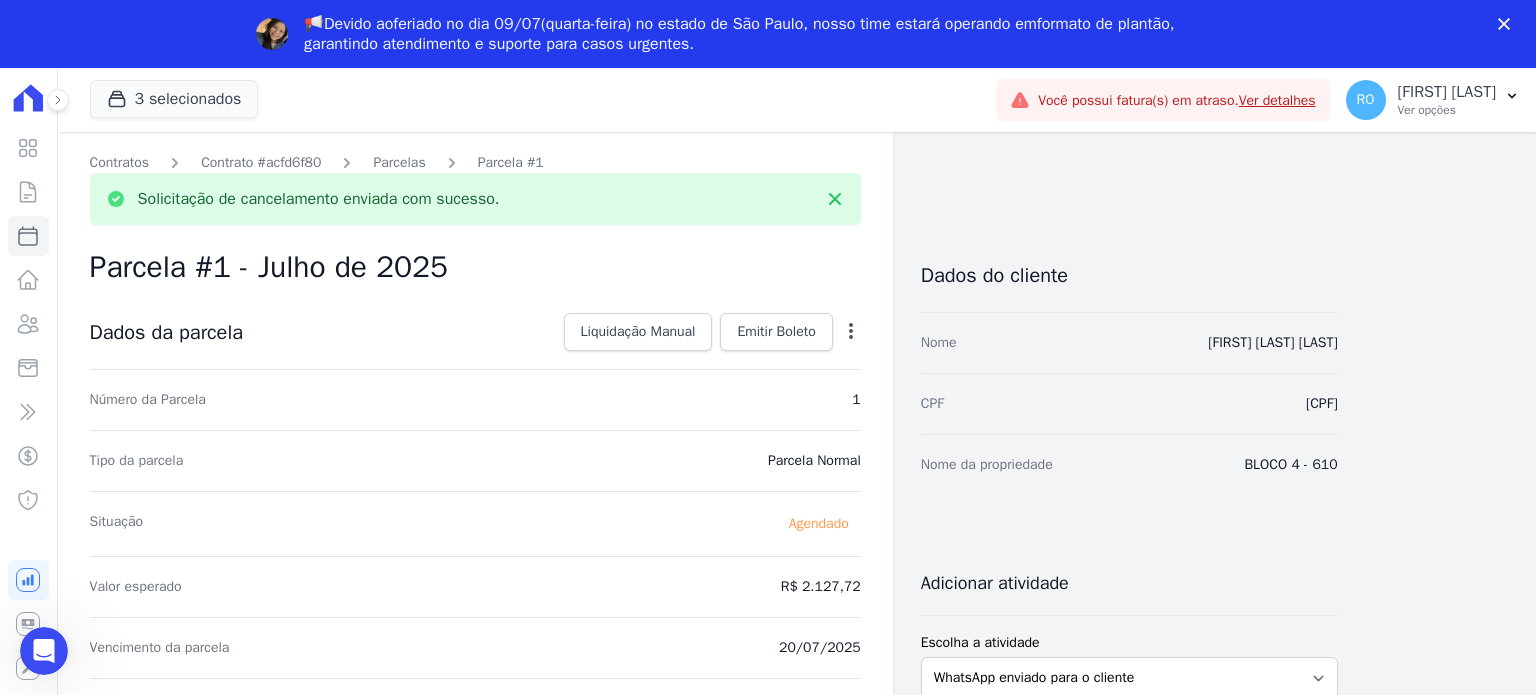 scroll, scrollTop: 0, scrollLeft: 0, axis: both 